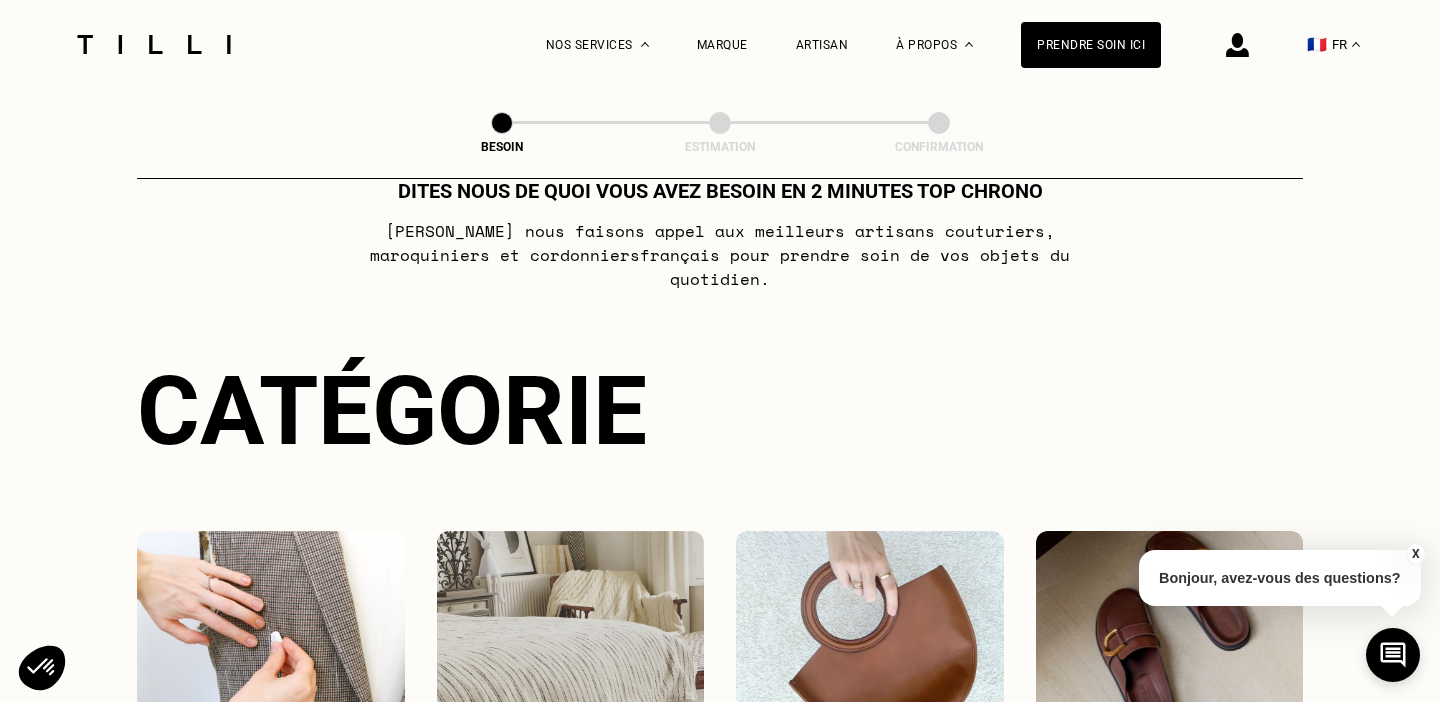 scroll, scrollTop: 70, scrollLeft: 0, axis: vertical 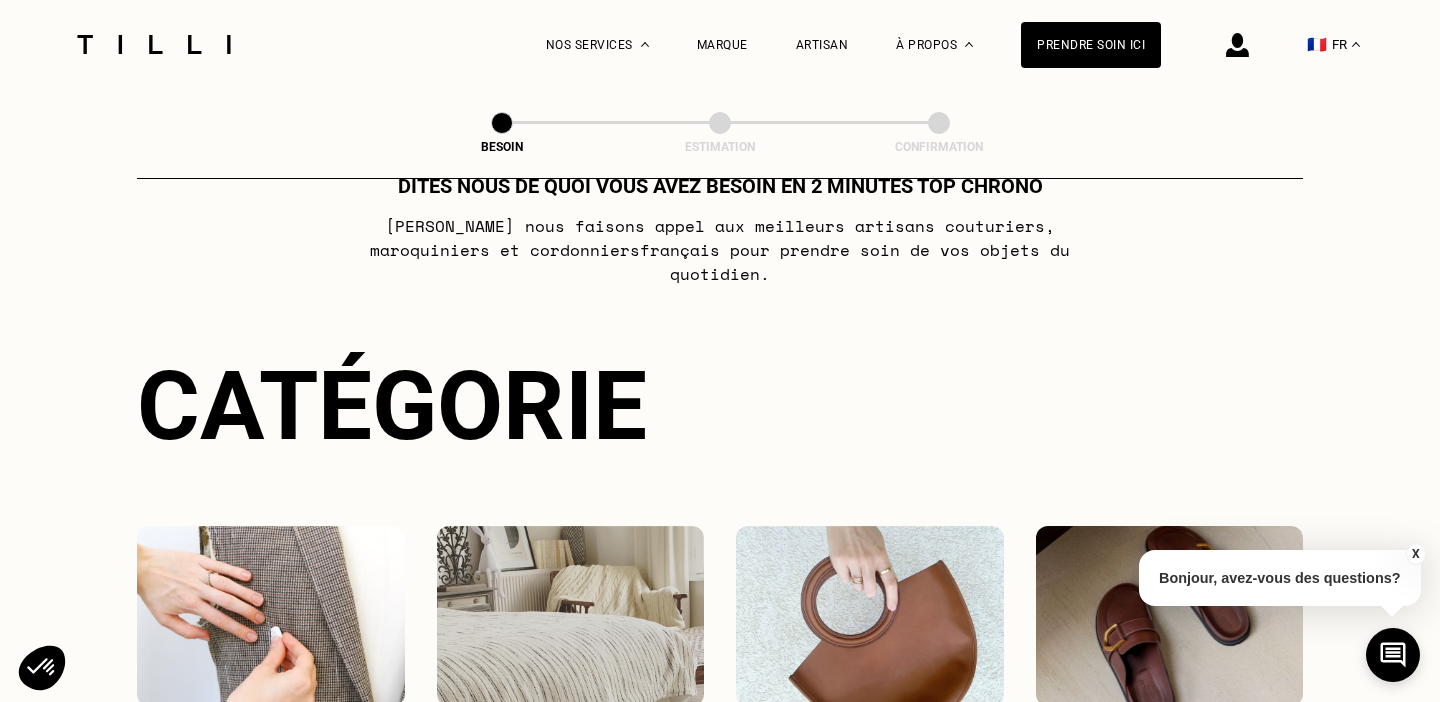 drag, startPoint x: 638, startPoint y: 36, endPoint x: 500, endPoint y: 65, distance: 141.01419 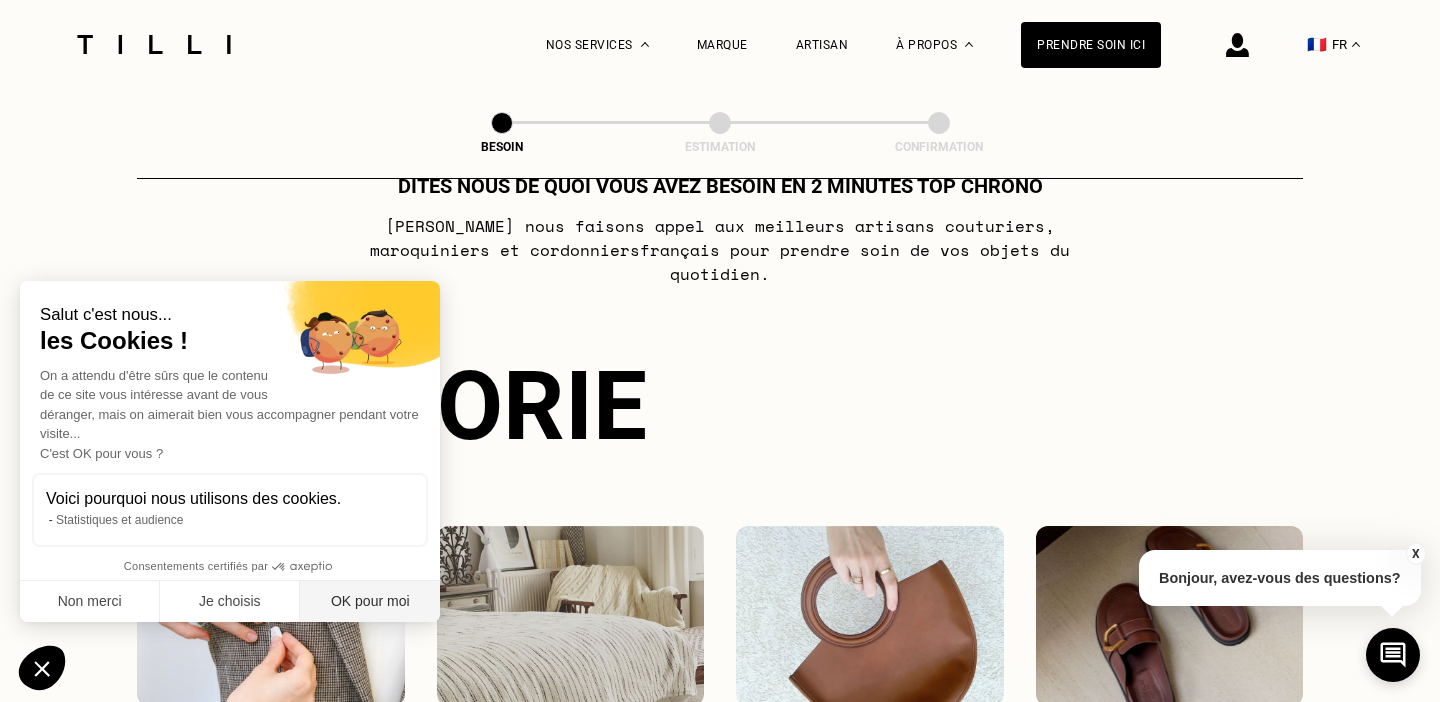 click on "OK pour moi" at bounding box center [370, 602] 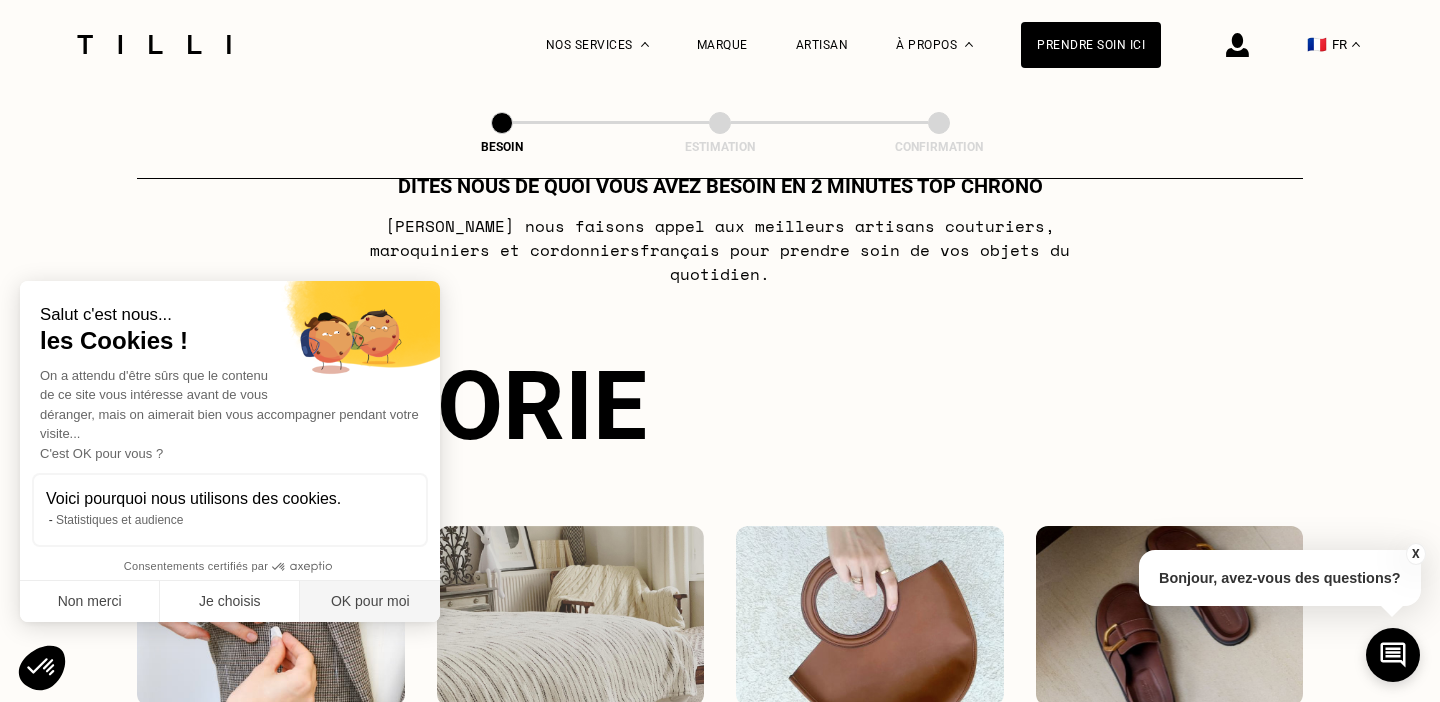 scroll, scrollTop: 0, scrollLeft: 0, axis: both 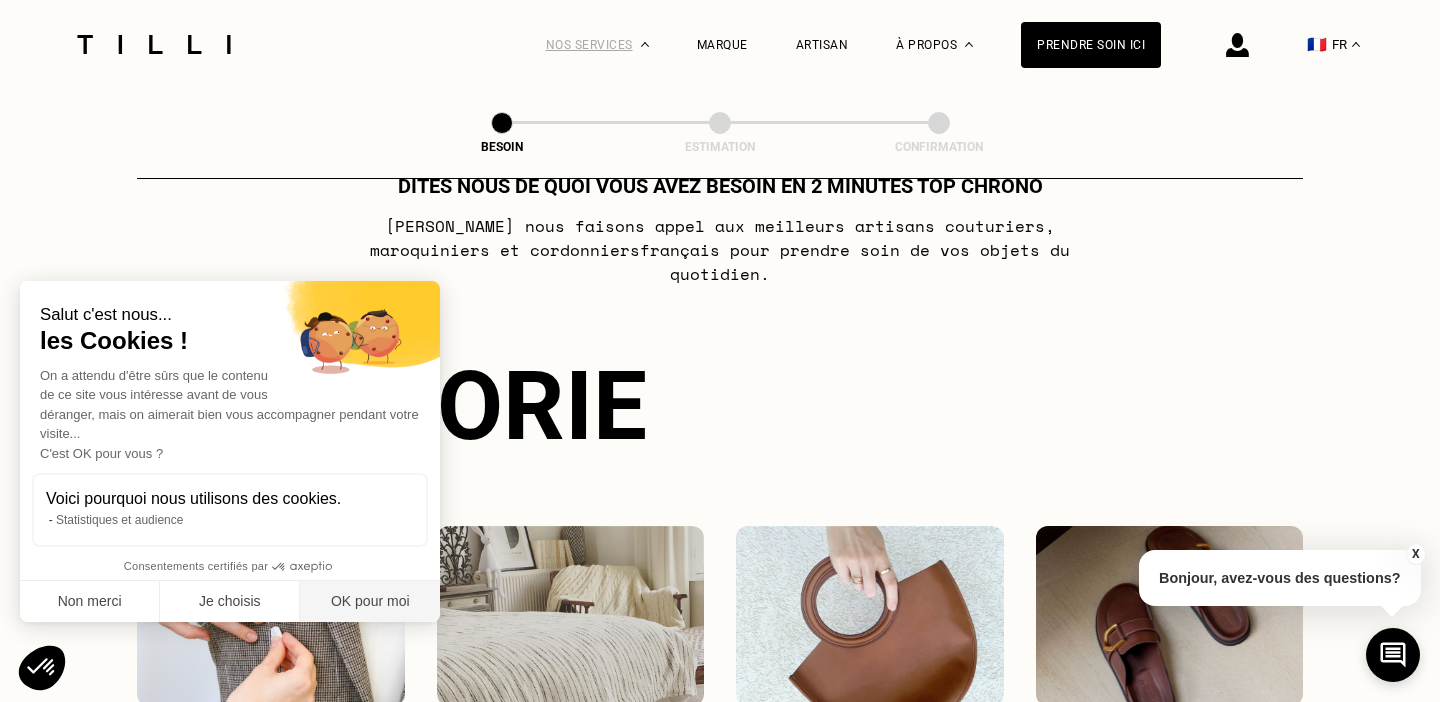 checkbox on "true" 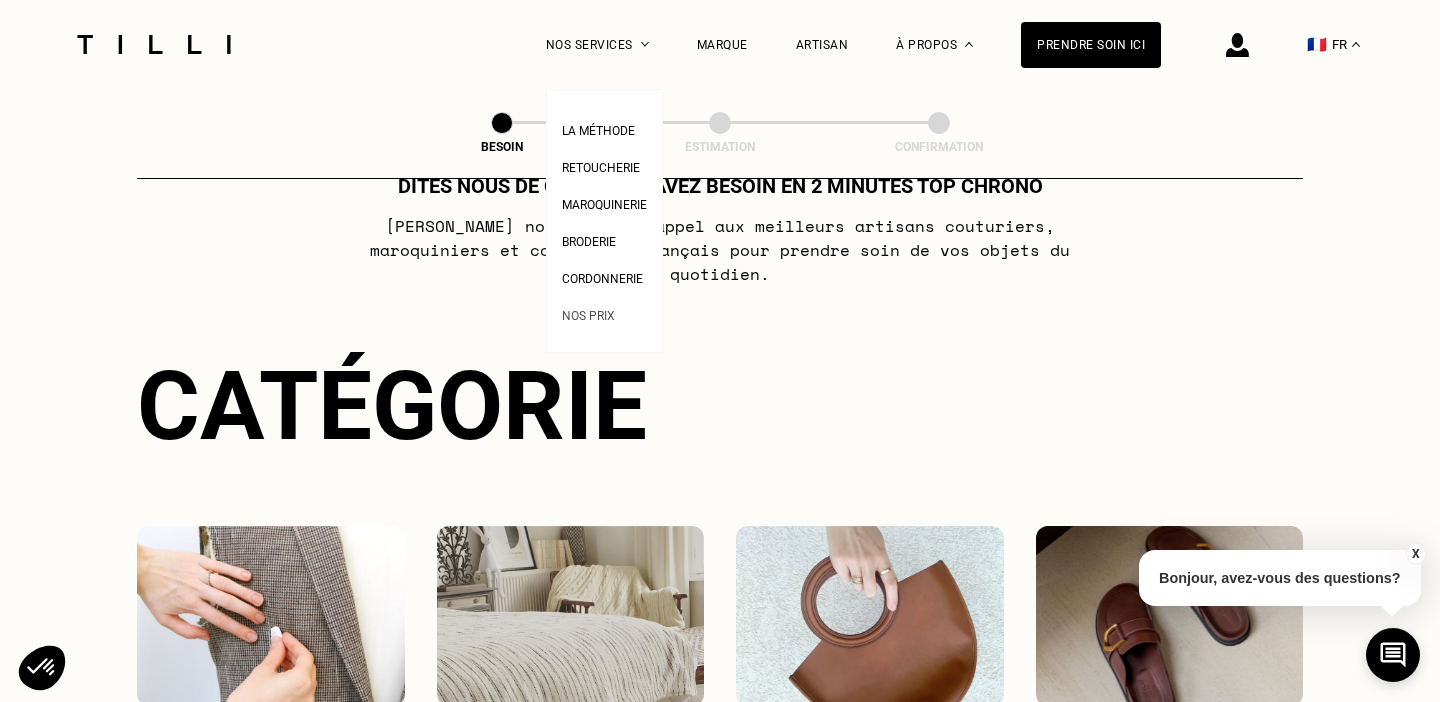 click on "Nos prix" at bounding box center [588, 316] 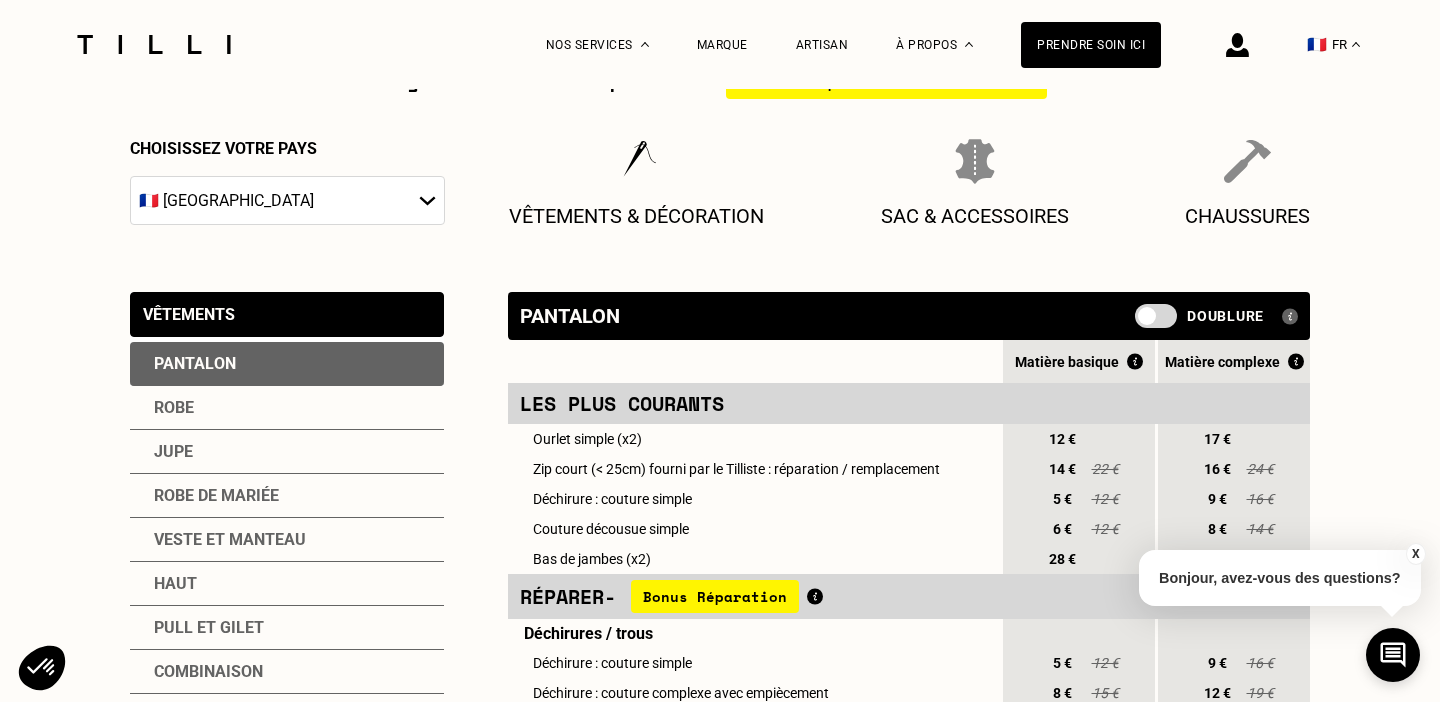 scroll, scrollTop: 183, scrollLeft: 0, axis: vertical 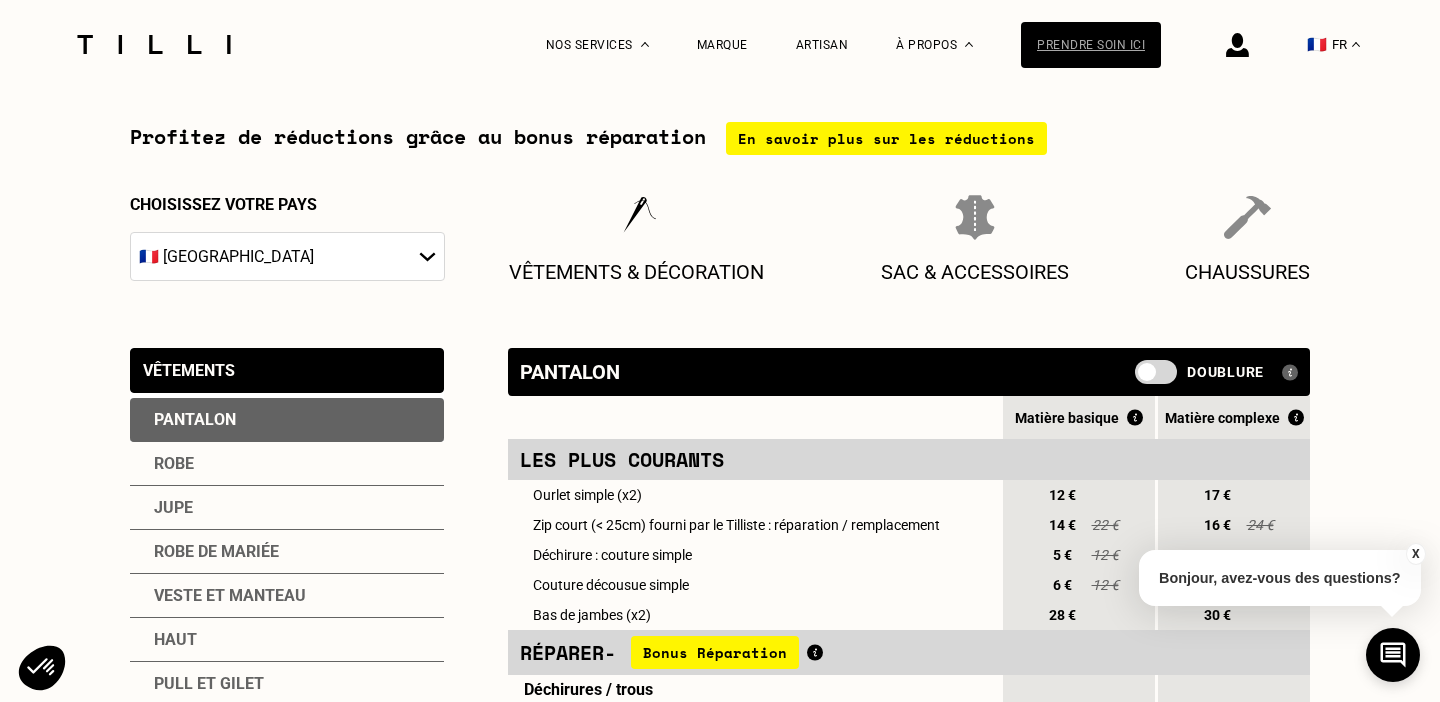 click on "Prendre soin ici" at bounding box center (1091, 45) 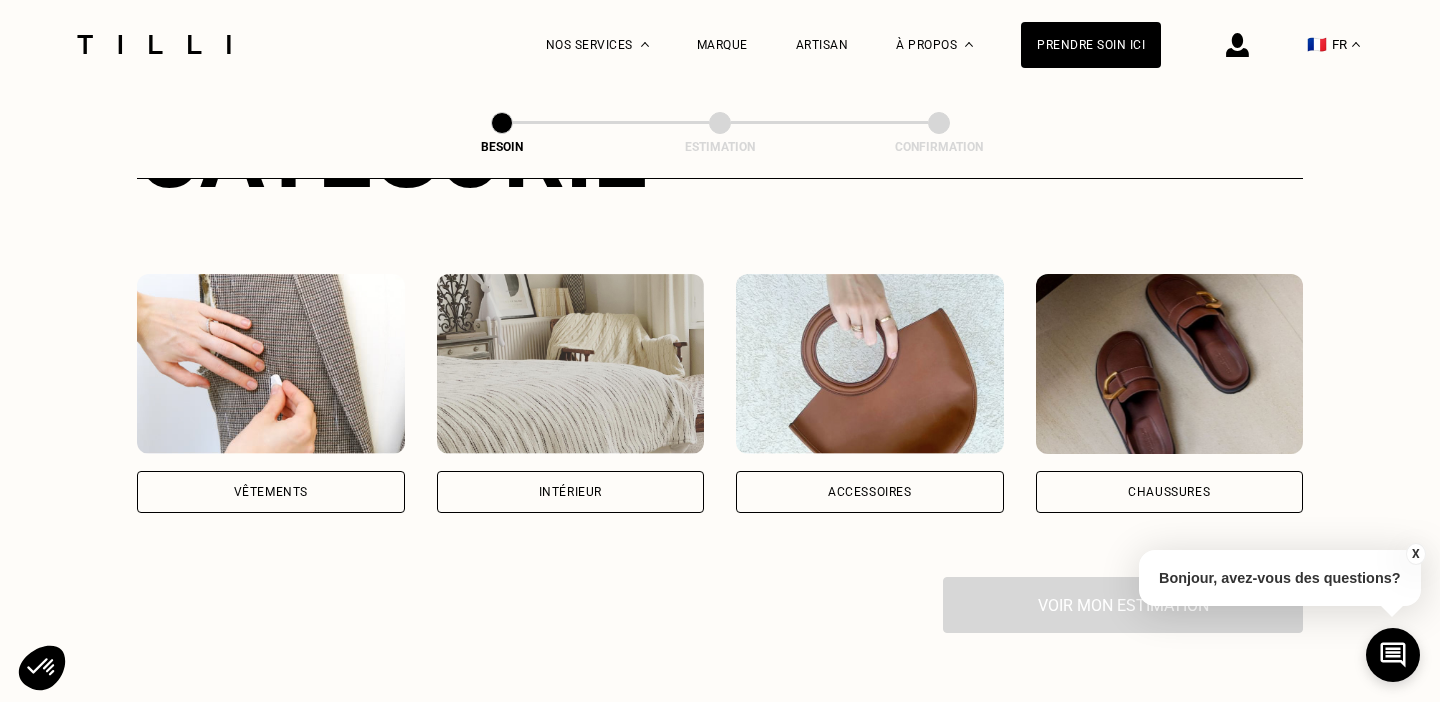 scroll, scrollTop: 0, scrollLeft: 0, axis: both 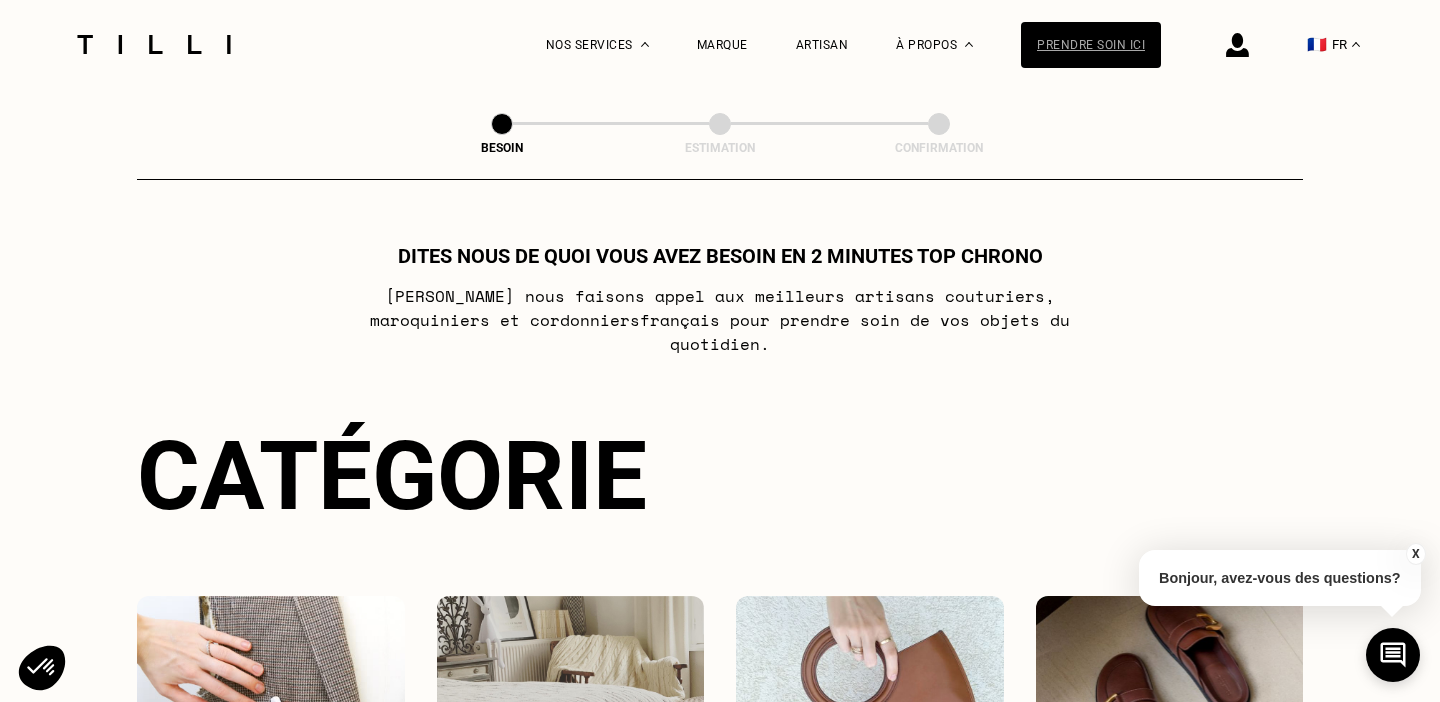 click on "Prendre soin ici" at bounding box center [1091, 45] 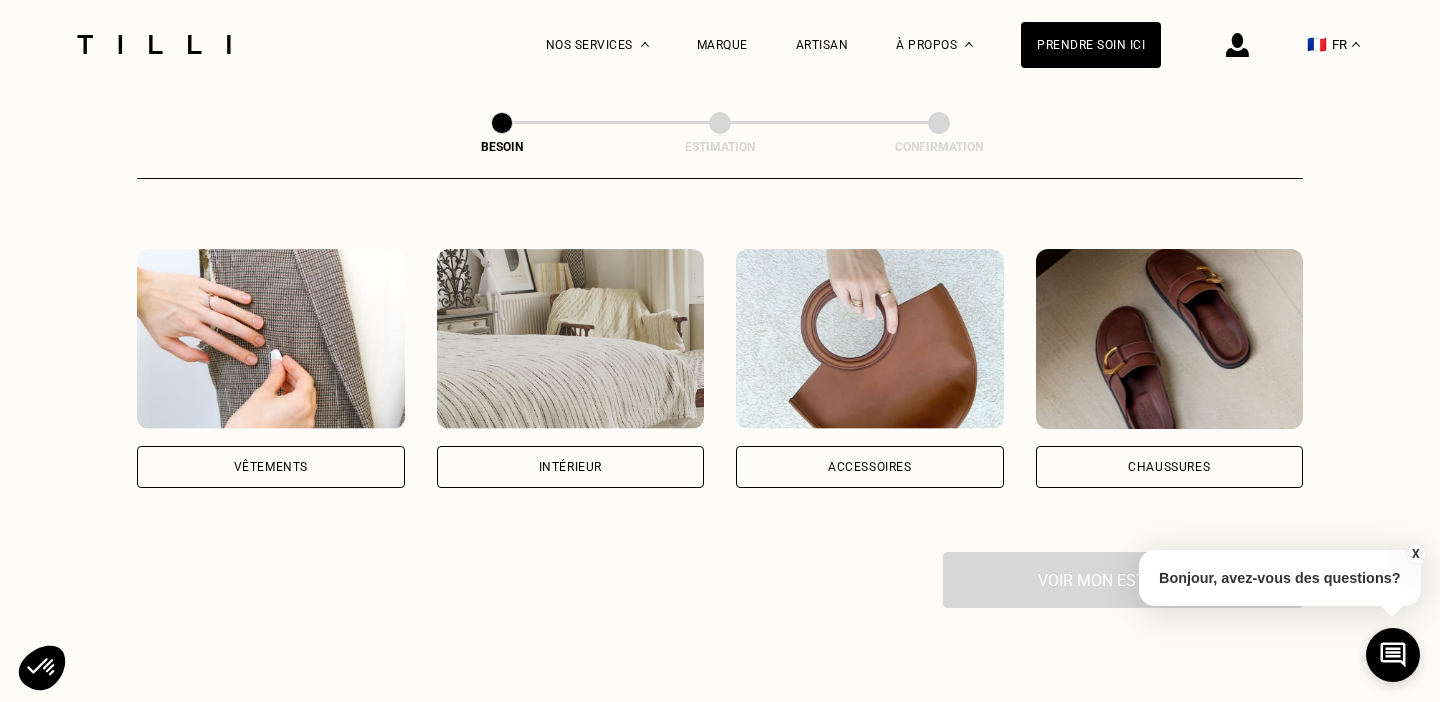 scroll, scrollTop: 348, scrollLeft: 0, axis: vertical 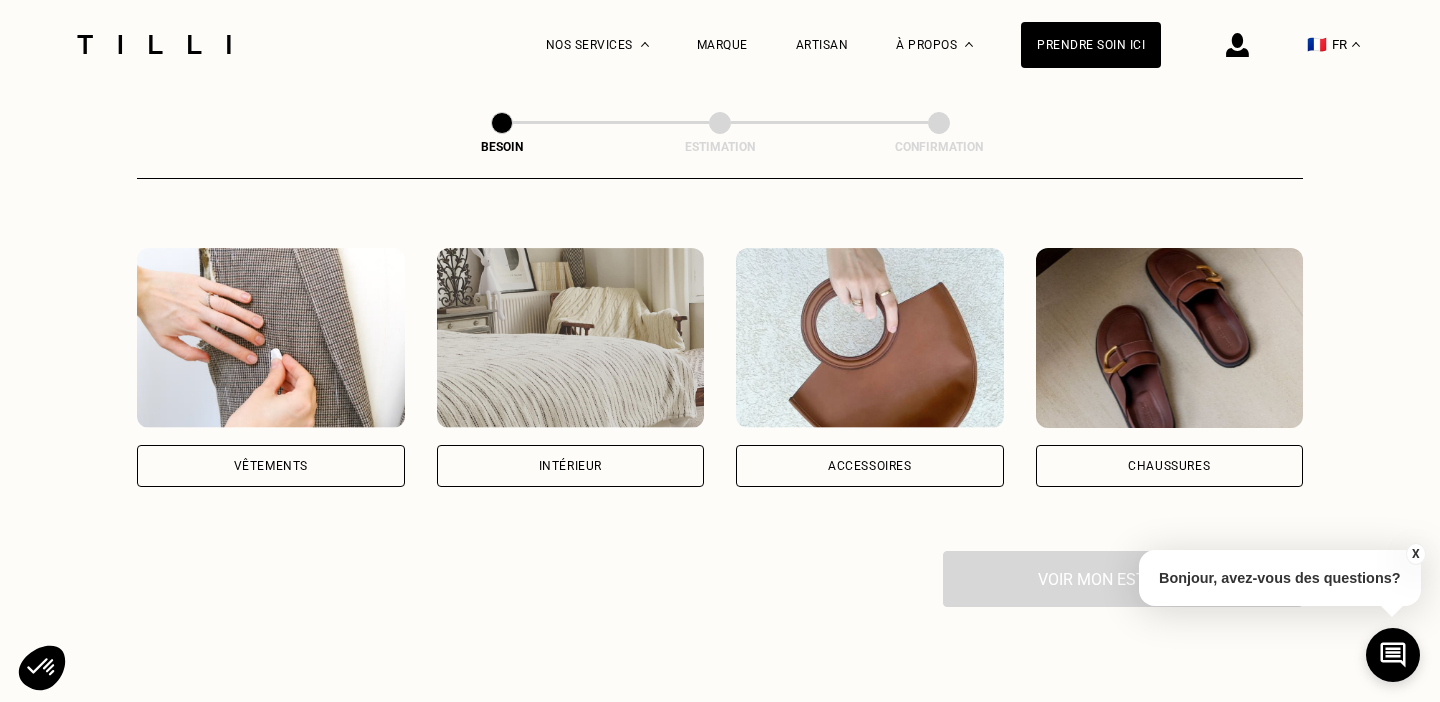 click on "Vêtements" at bounding box center [271, 466] 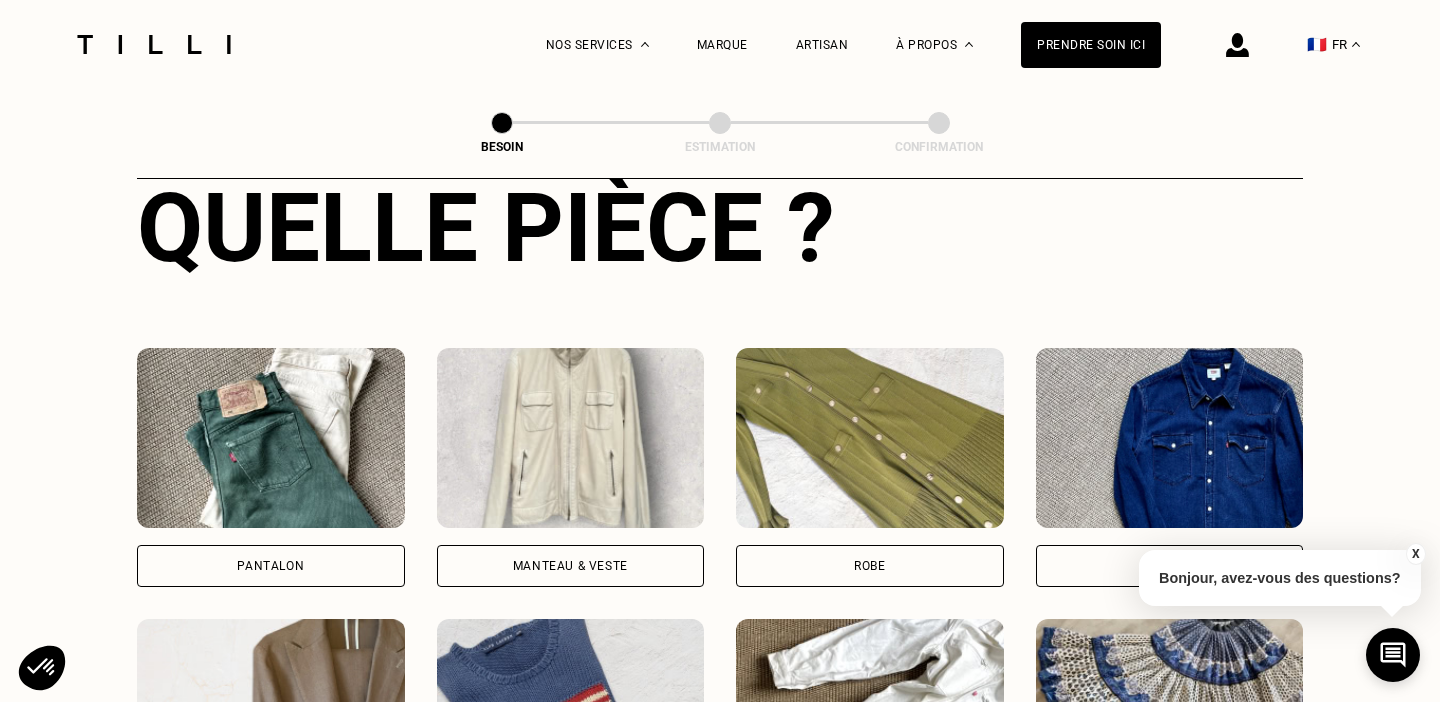 scroll, scrollTop: 821, scrollLeft: 0, axis: vertical 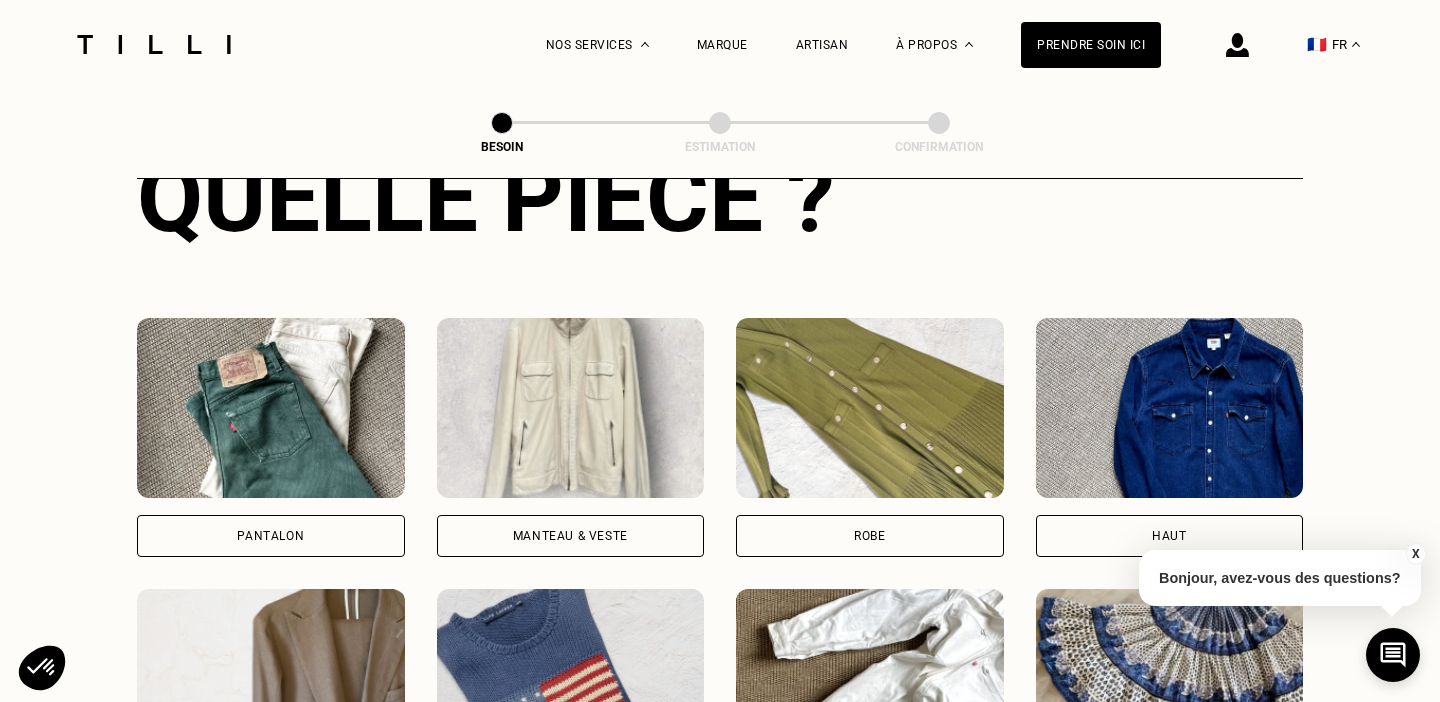 click on "Pantalon" at bounding box center [271, 536] 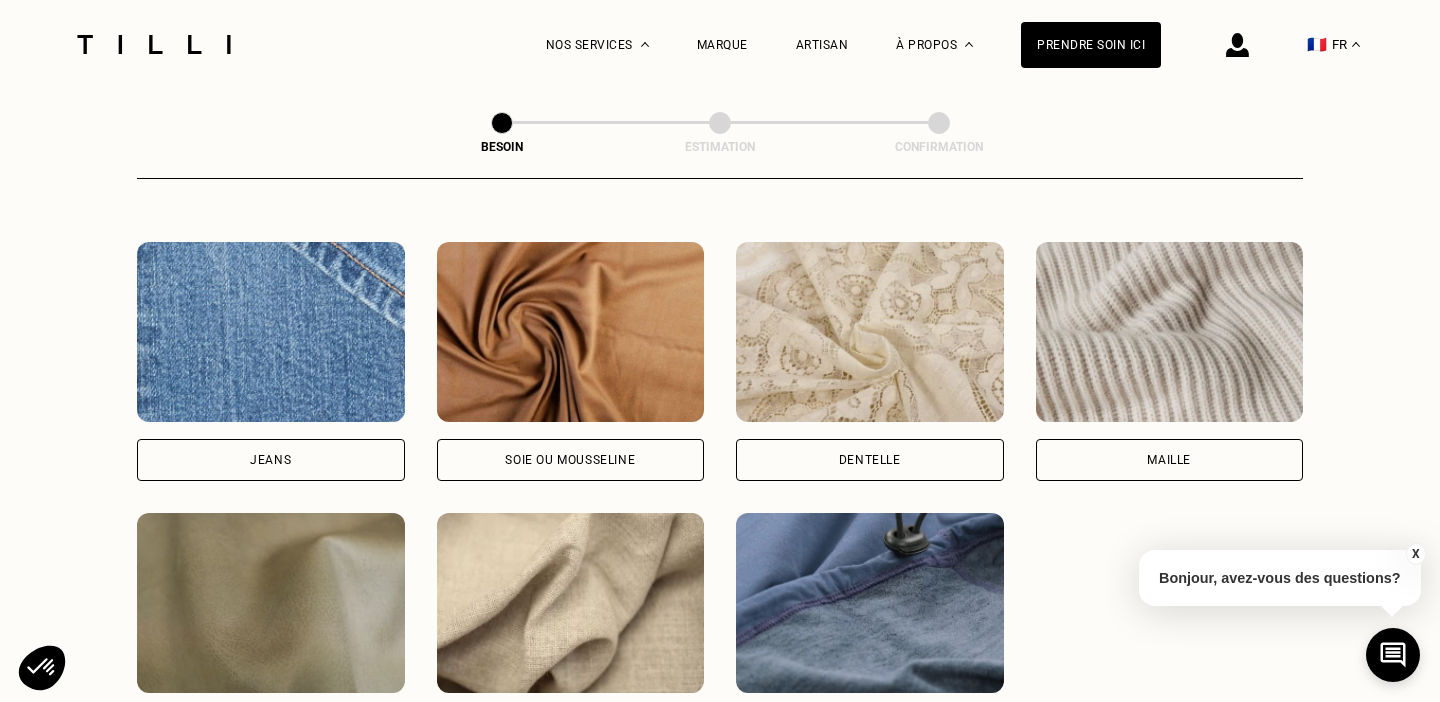 scroll, scrollTop: 2099, scrollLeft: 0, axis: vertical 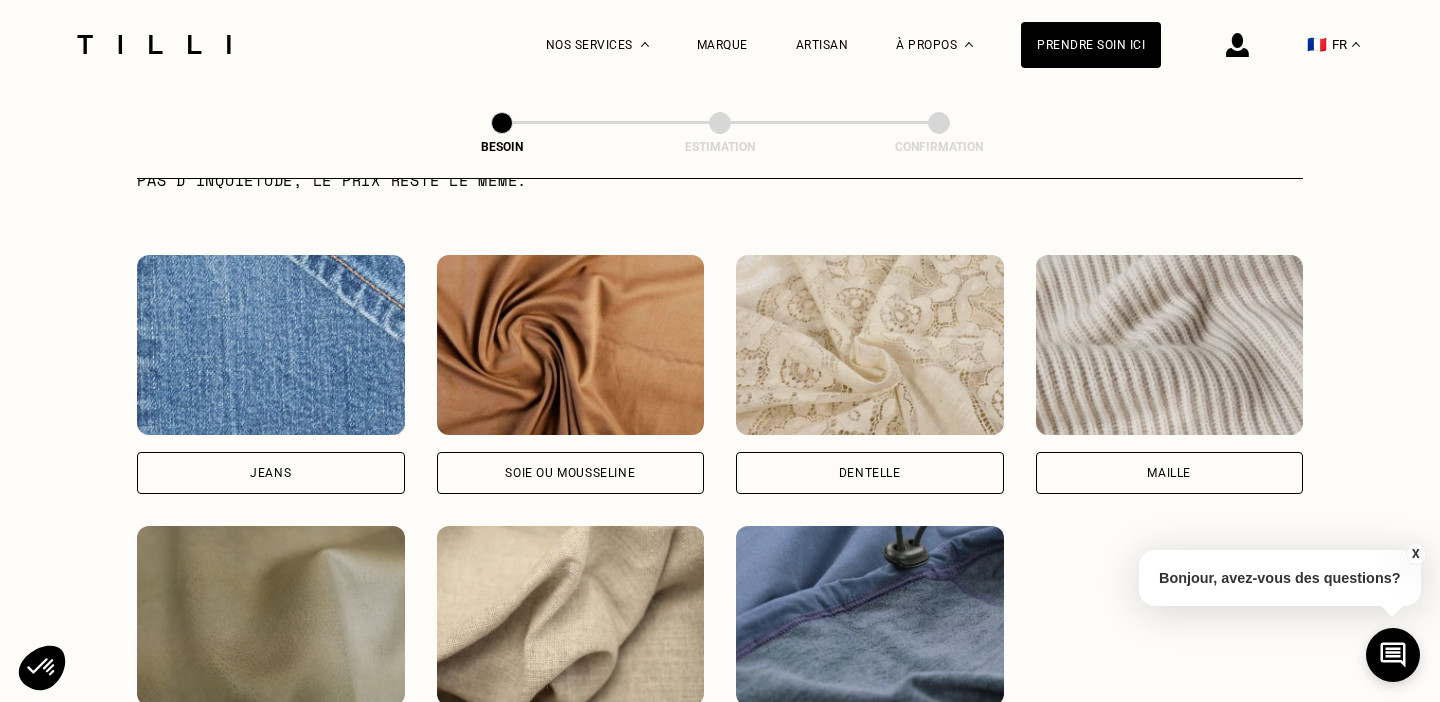 click at bounding box center [271, 345] 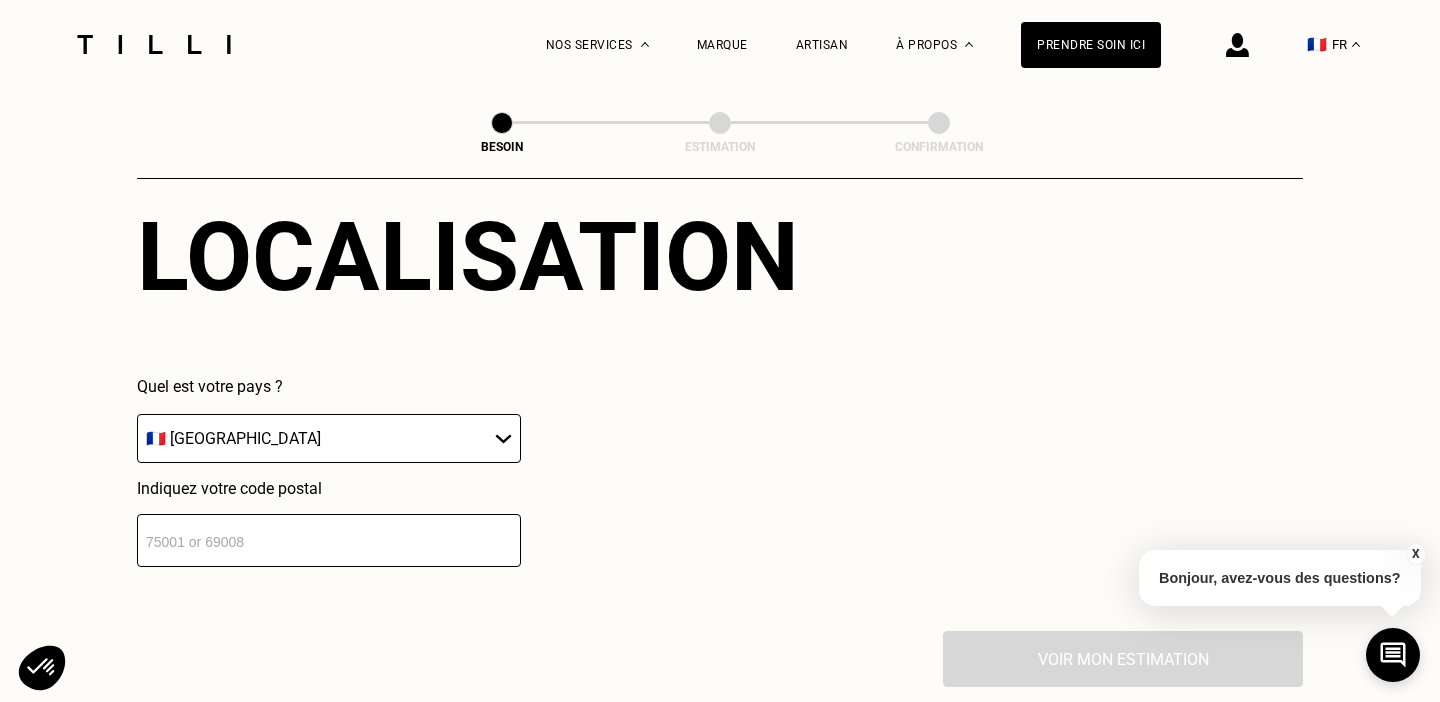 scroll, scrollTop: 2797, scrollLeft: 0, axis: vertical 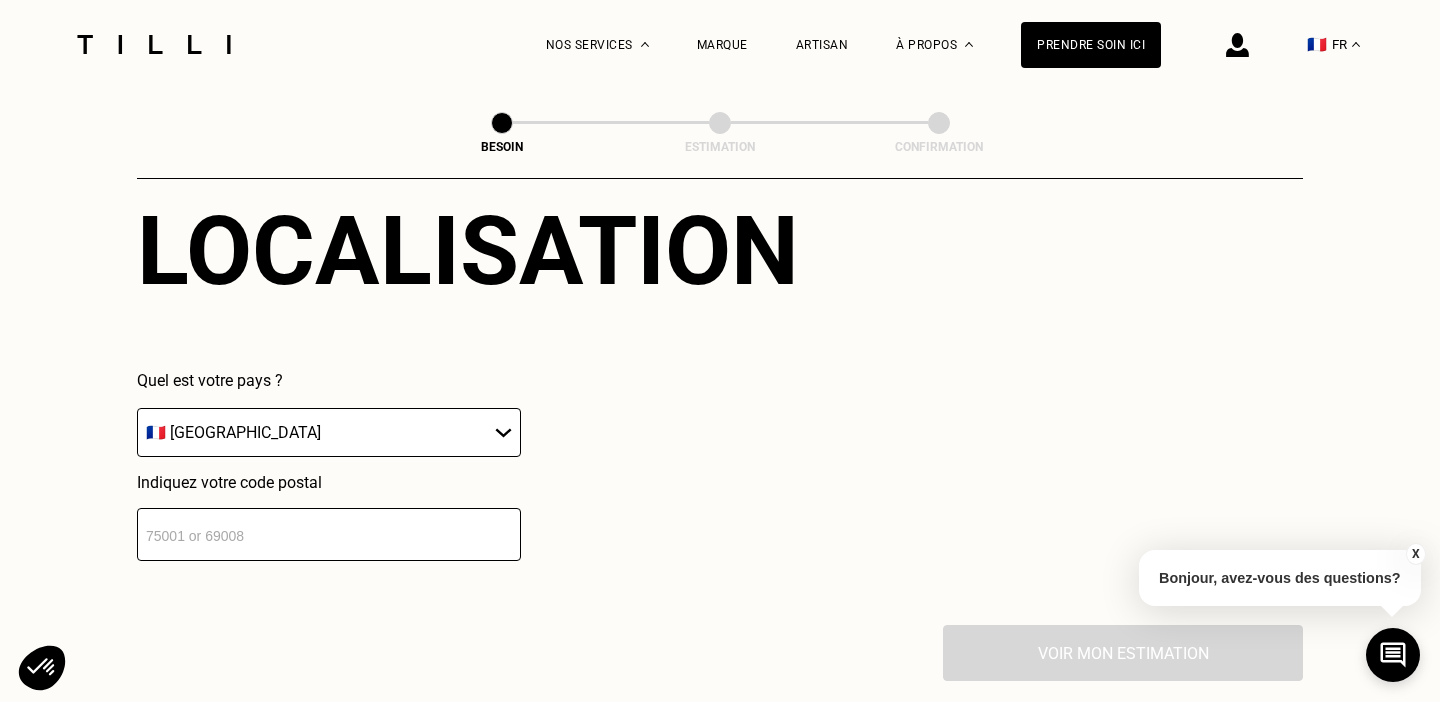 click at bounding box center (329, 534) 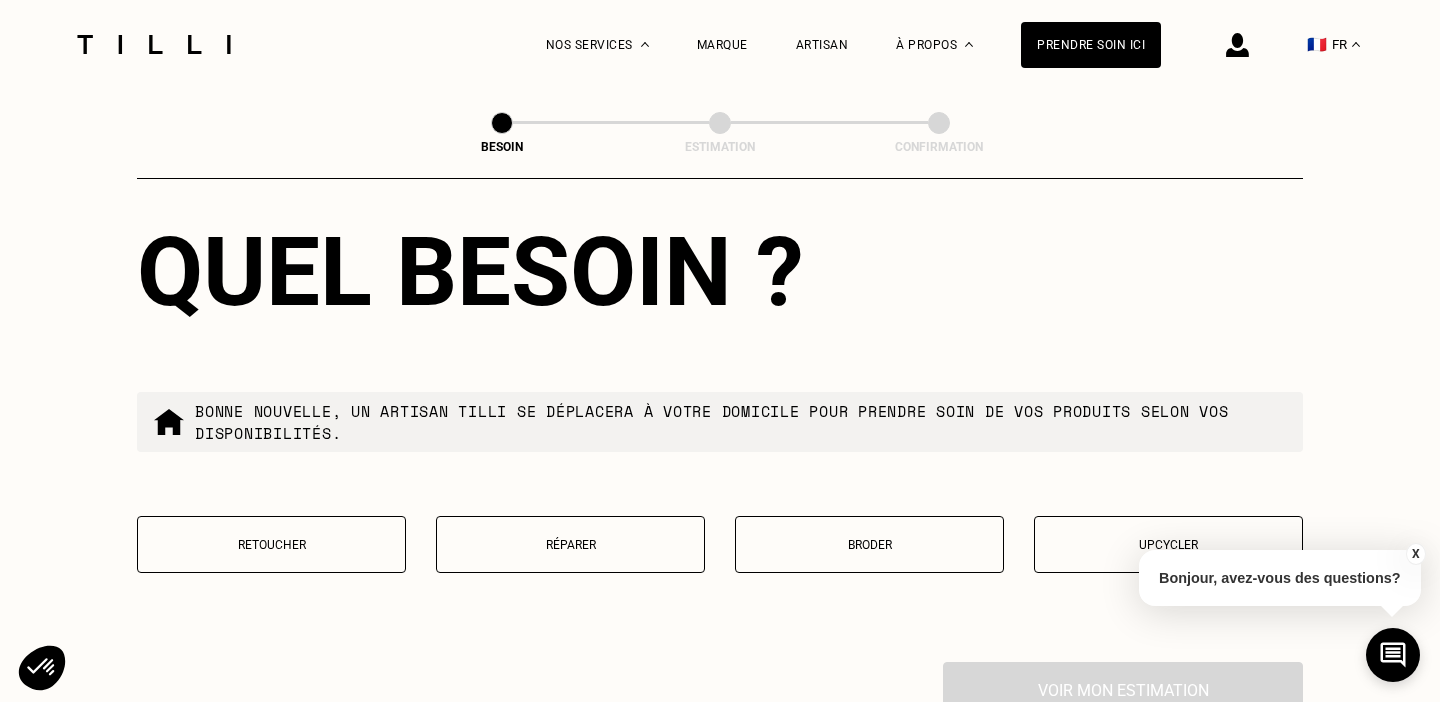 scroll, scrollTop: 3272, scrollLeft: 0, axis: vertical 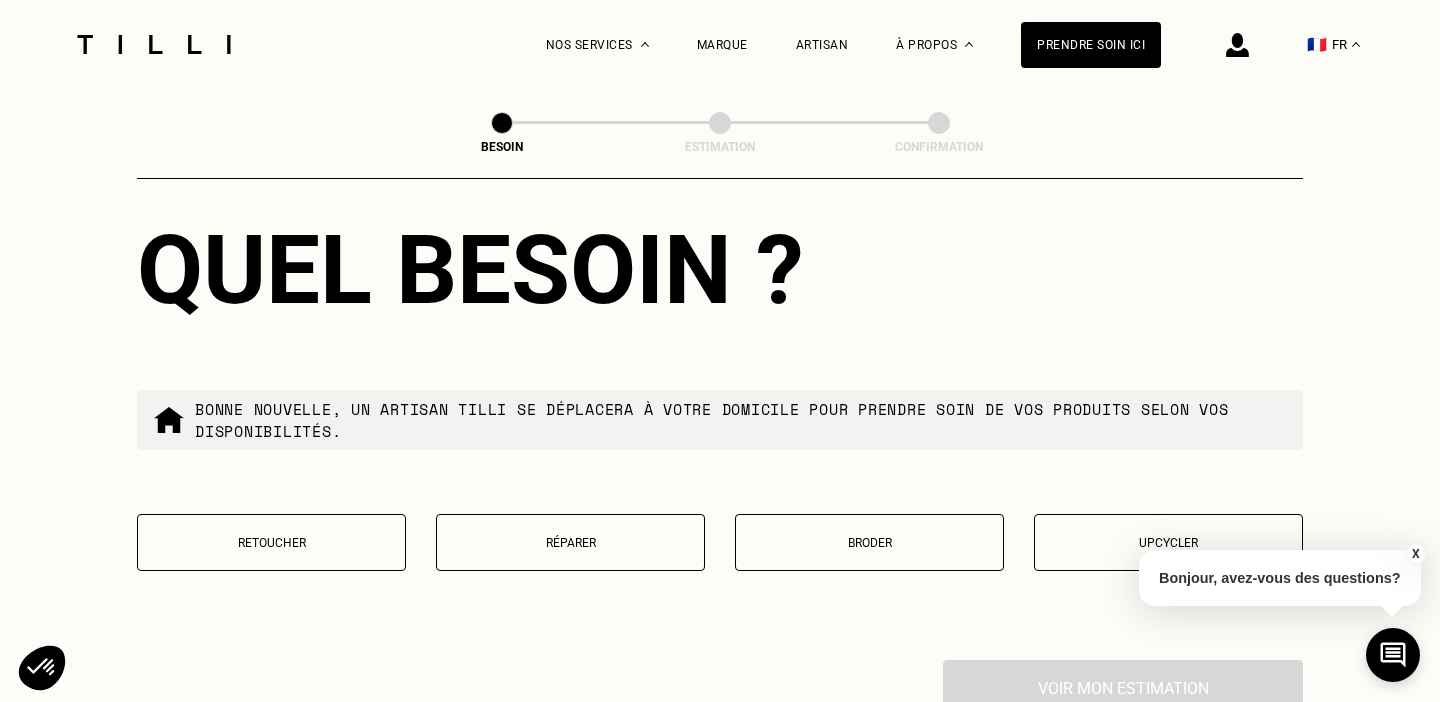 type on "75018" 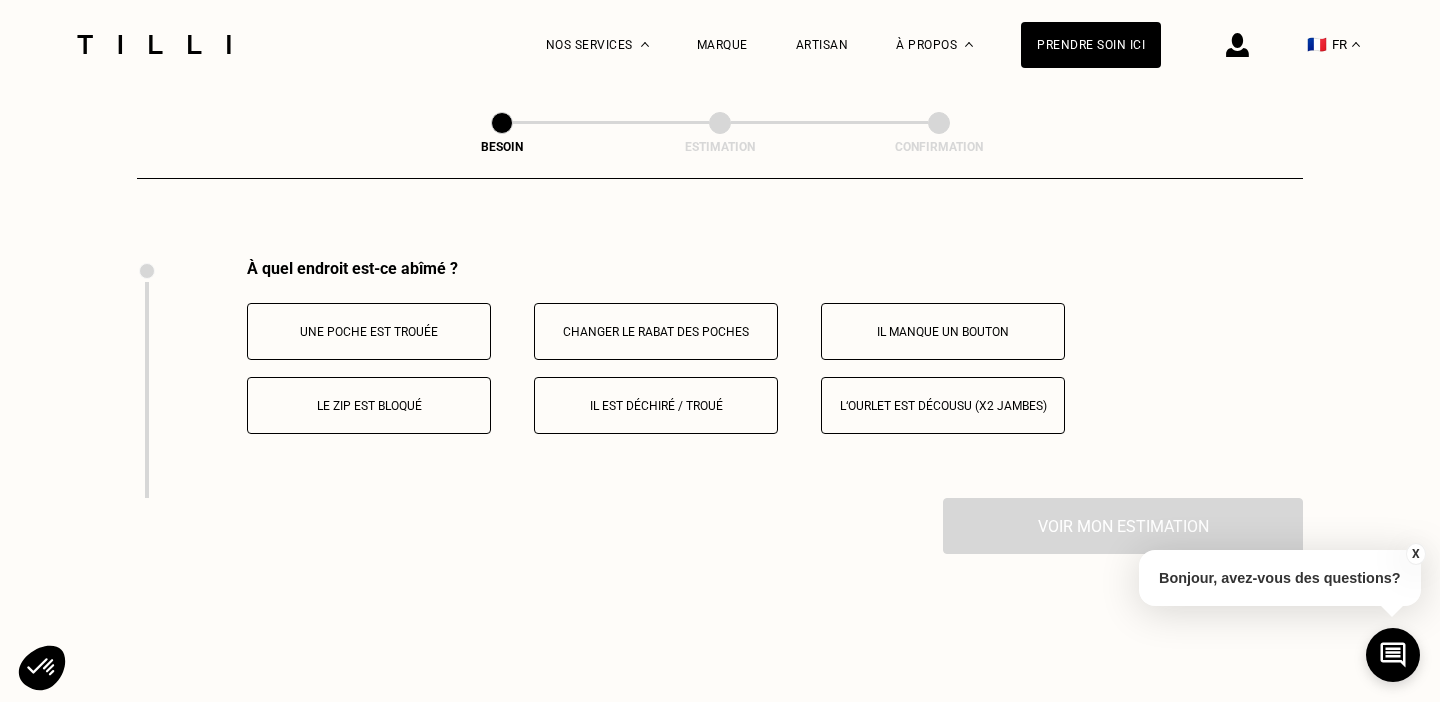 scroll, scrollTop: 3688, scrollLeft: 0, axis: vertical 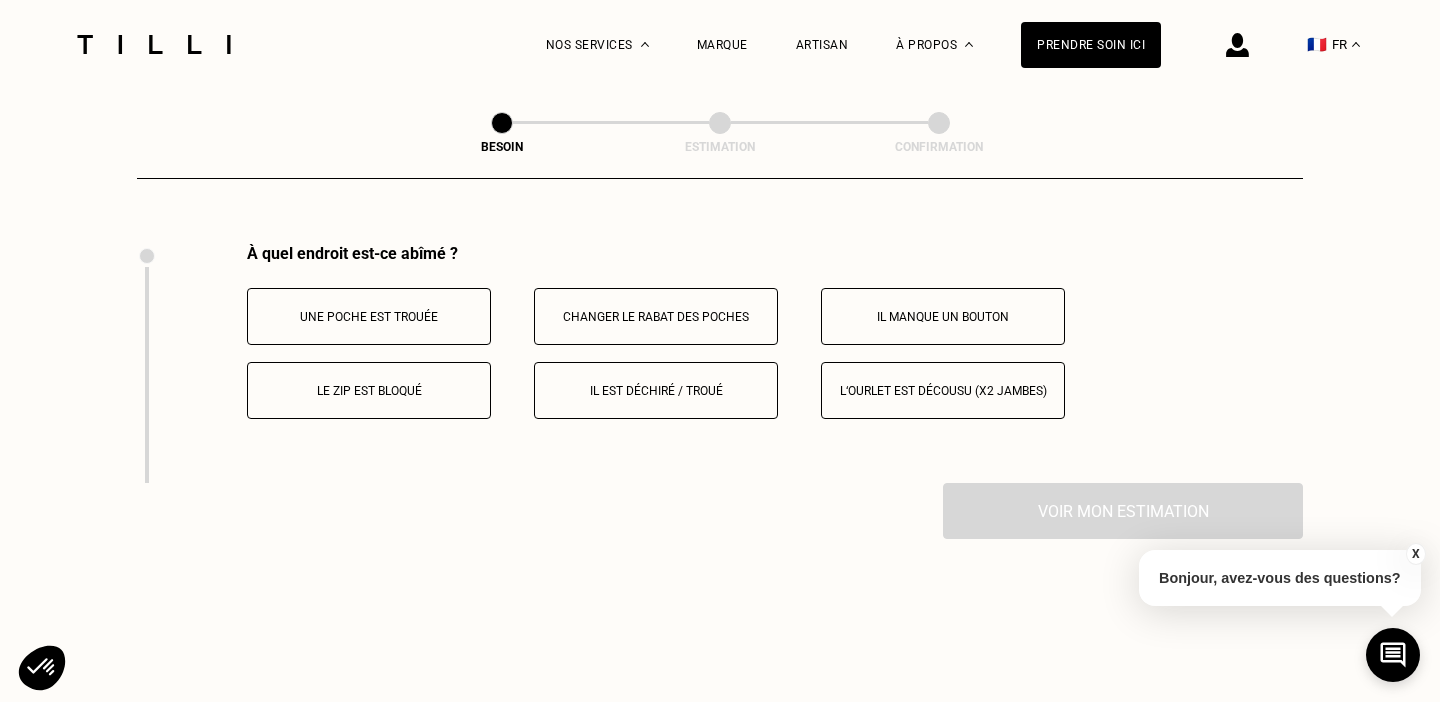 click on "Le zip est bloqué" at bounding box center (369, 391) 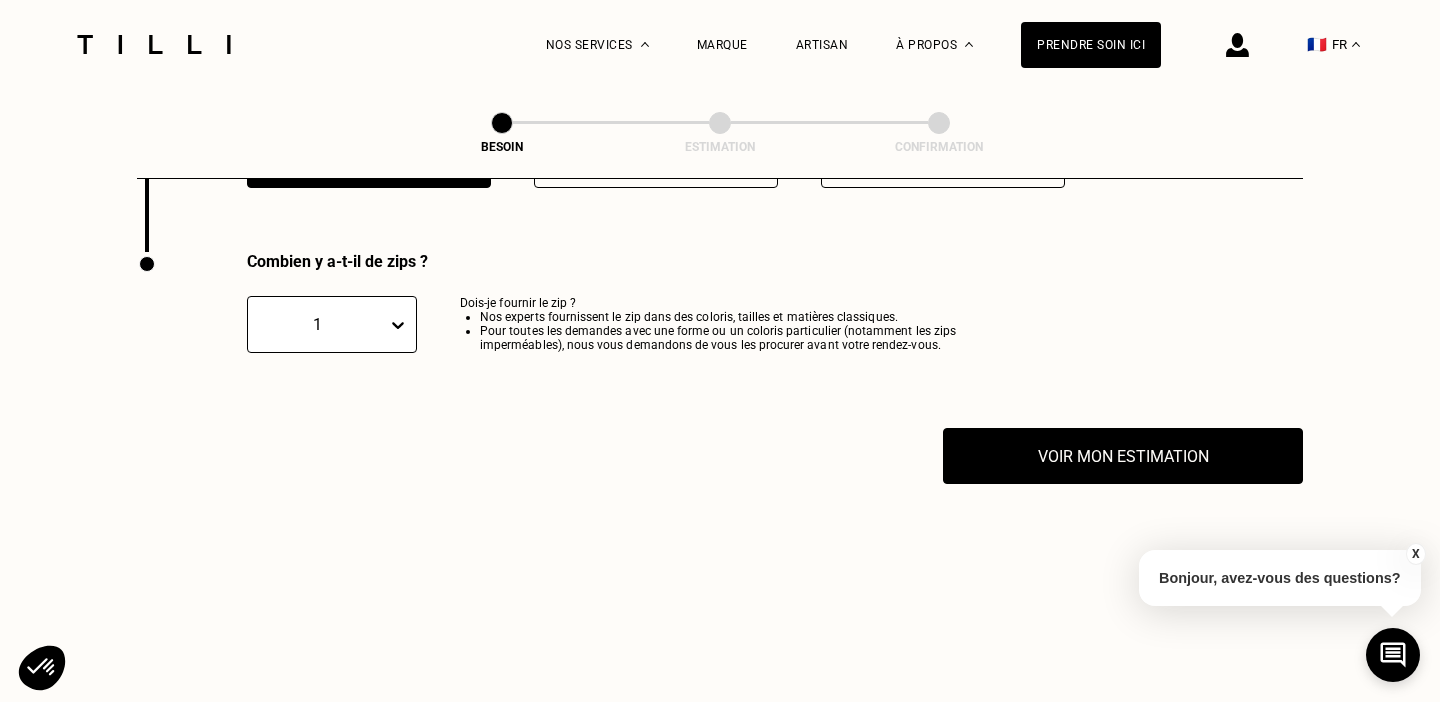 scroll, scrollTop: 3927, scrollLeft: 0, axis: vertical 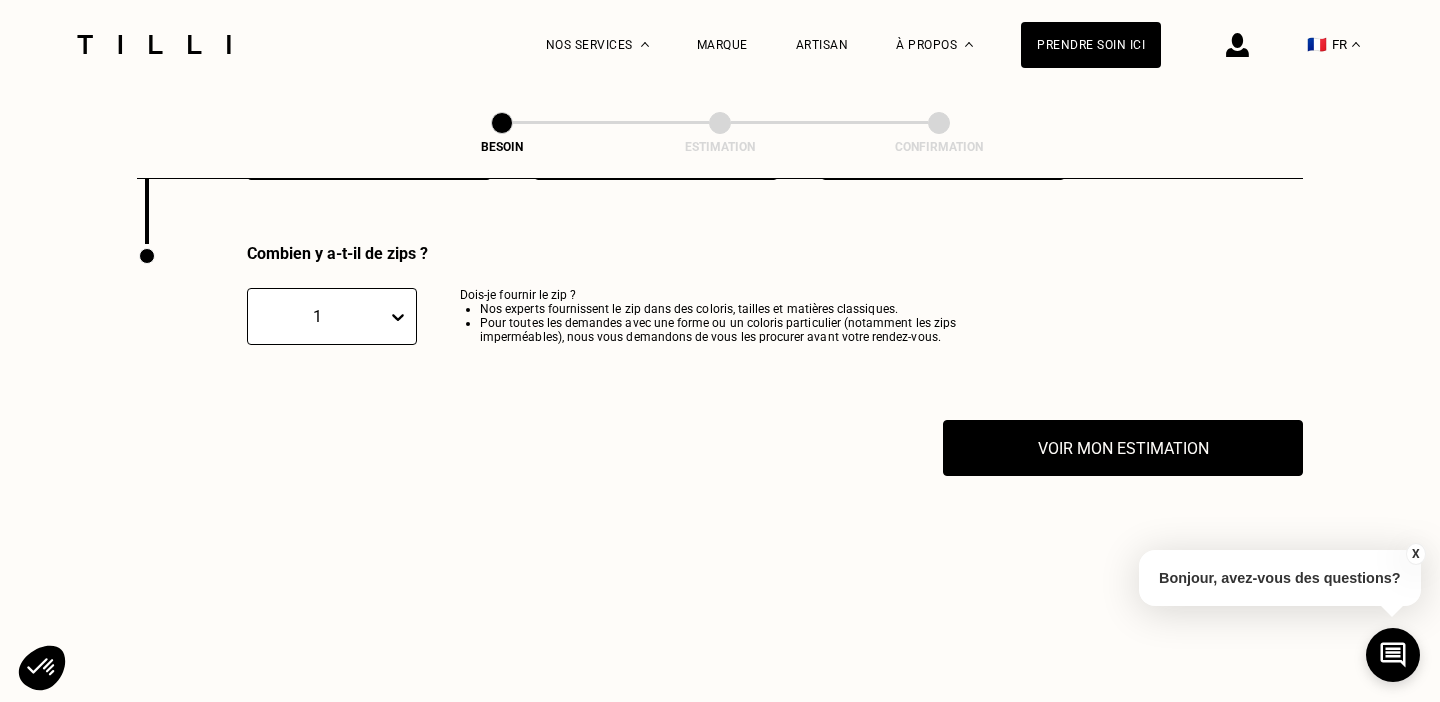 click on "1" at bounding box center [317, 316] 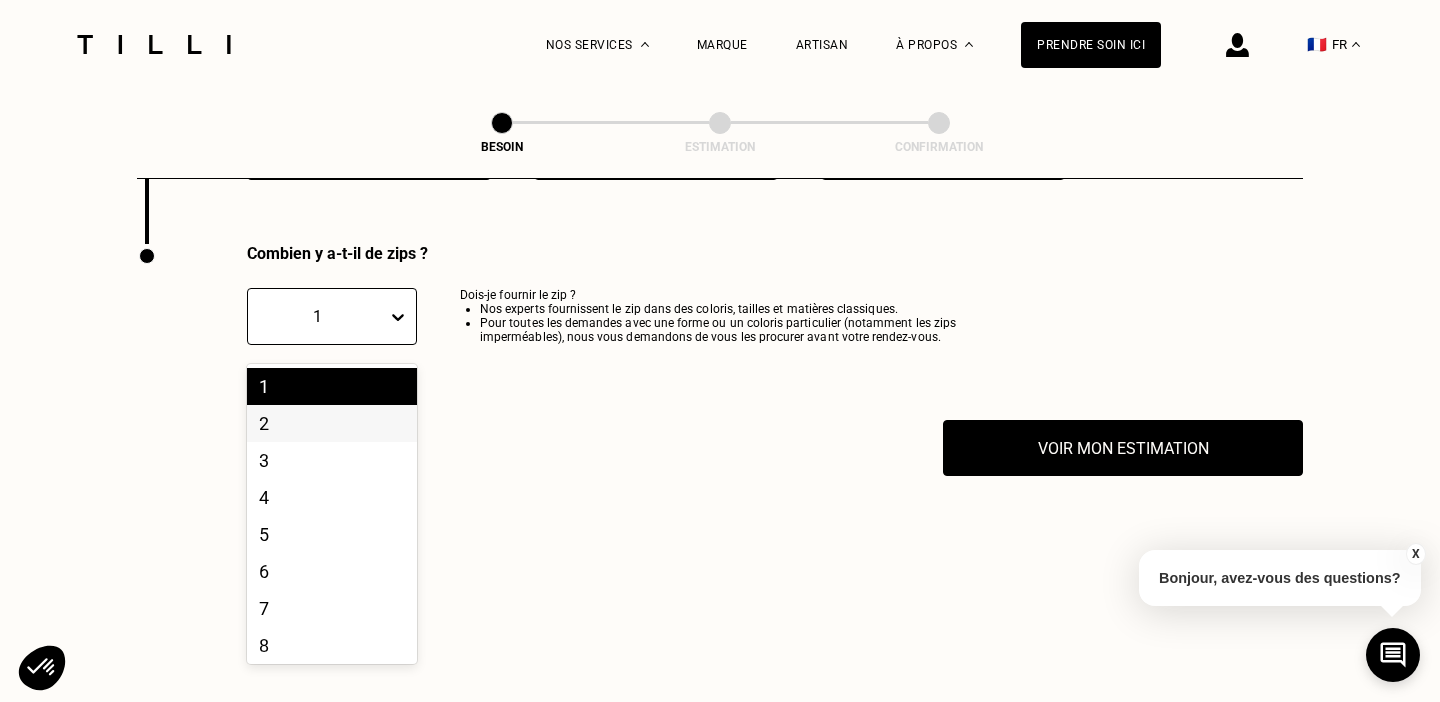 click on "2" at bounding box center [332, 423] 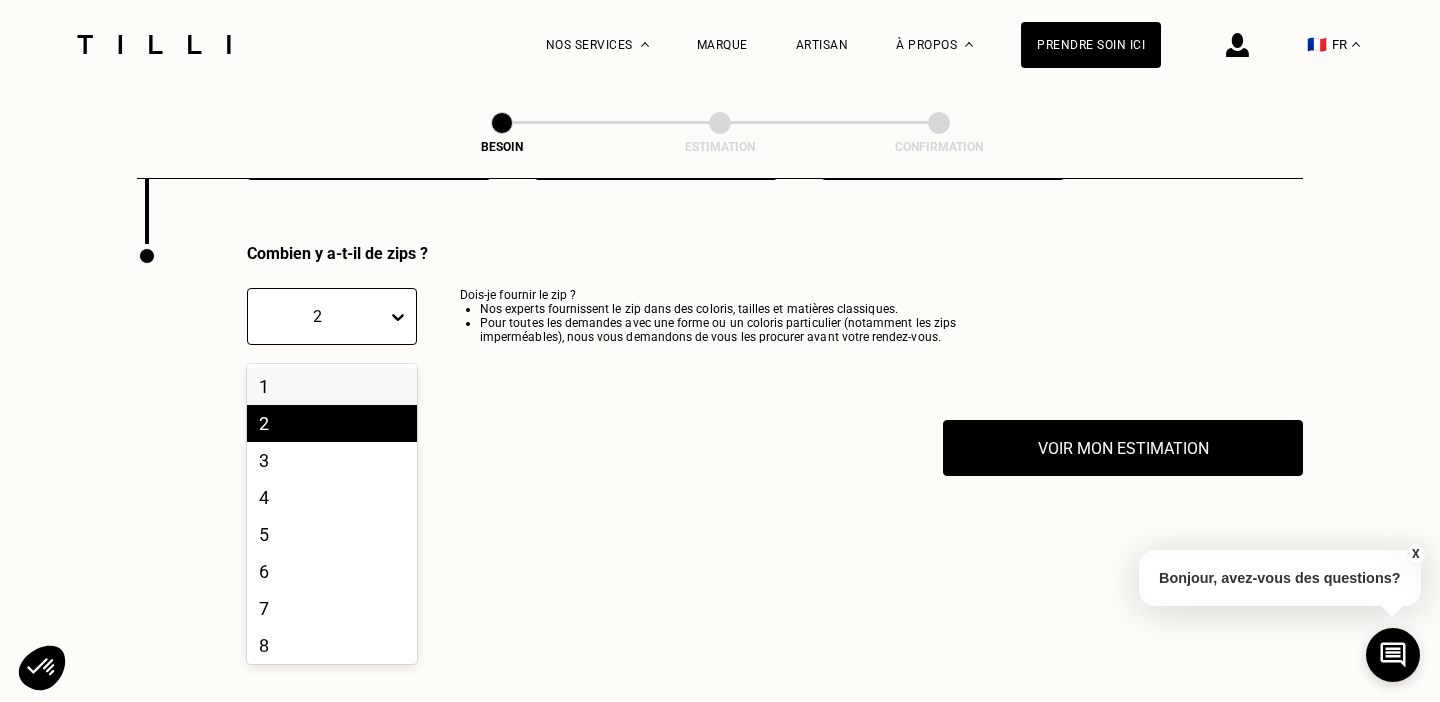 click on "2" at bounding box center [317, 316] 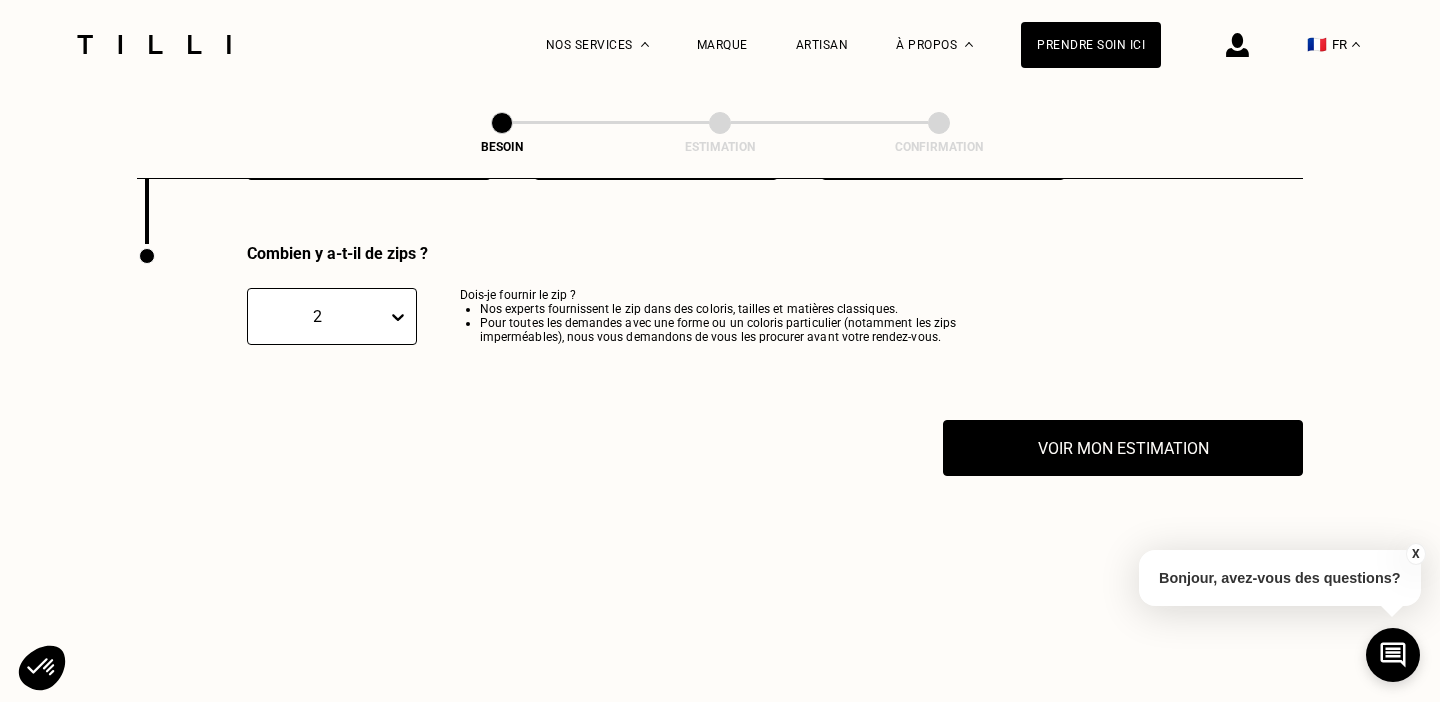 click on "Combien y a-t-il de zips ? 2 Dois-je fournir le zip ? Nos experts fournissent le zip dans des coloris, tailles et matières classiques. Pour toutes les demandes avec une forme ou un coloris particulier (notamment les zips imperméables), nous vous demandons de vous les procurer avant votre rendez-vous." at bounding box center (581, 332) 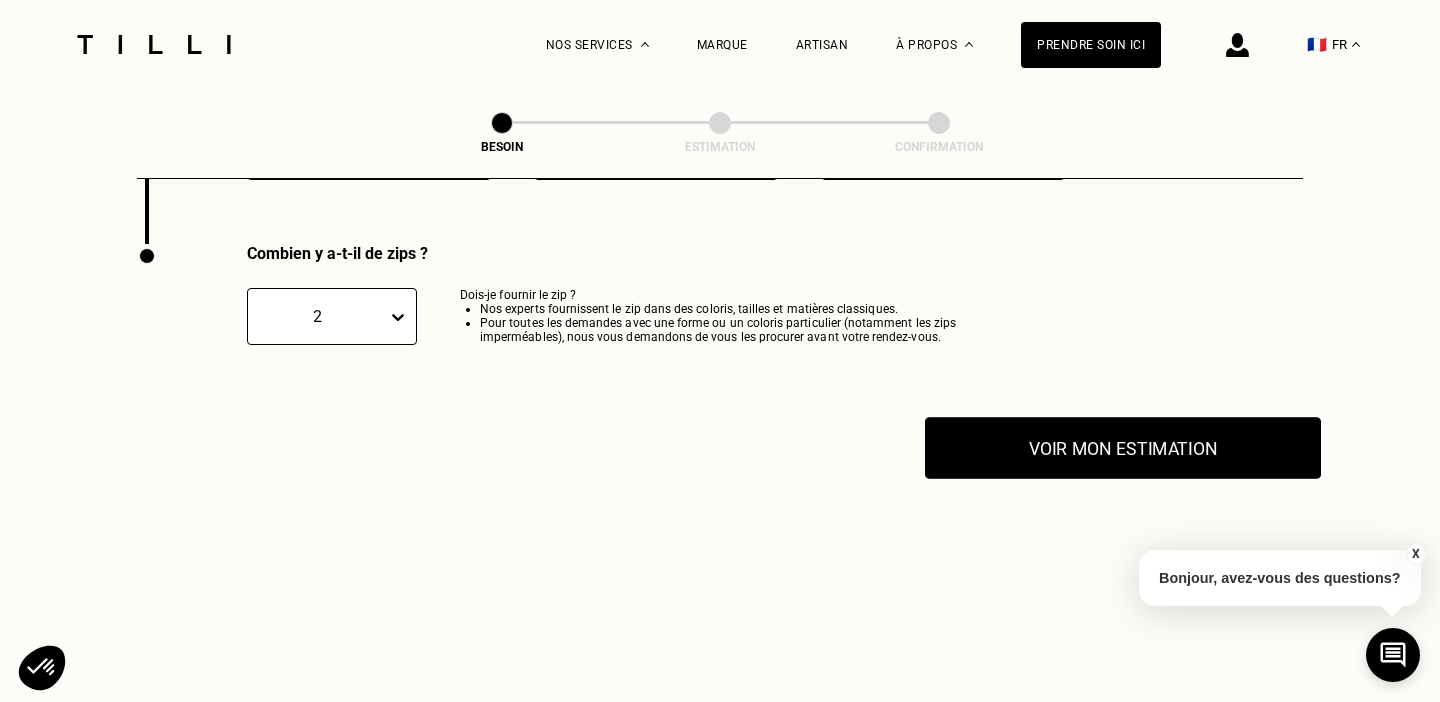click on "Voir mon estimation" at bounding box center [1123, 448] 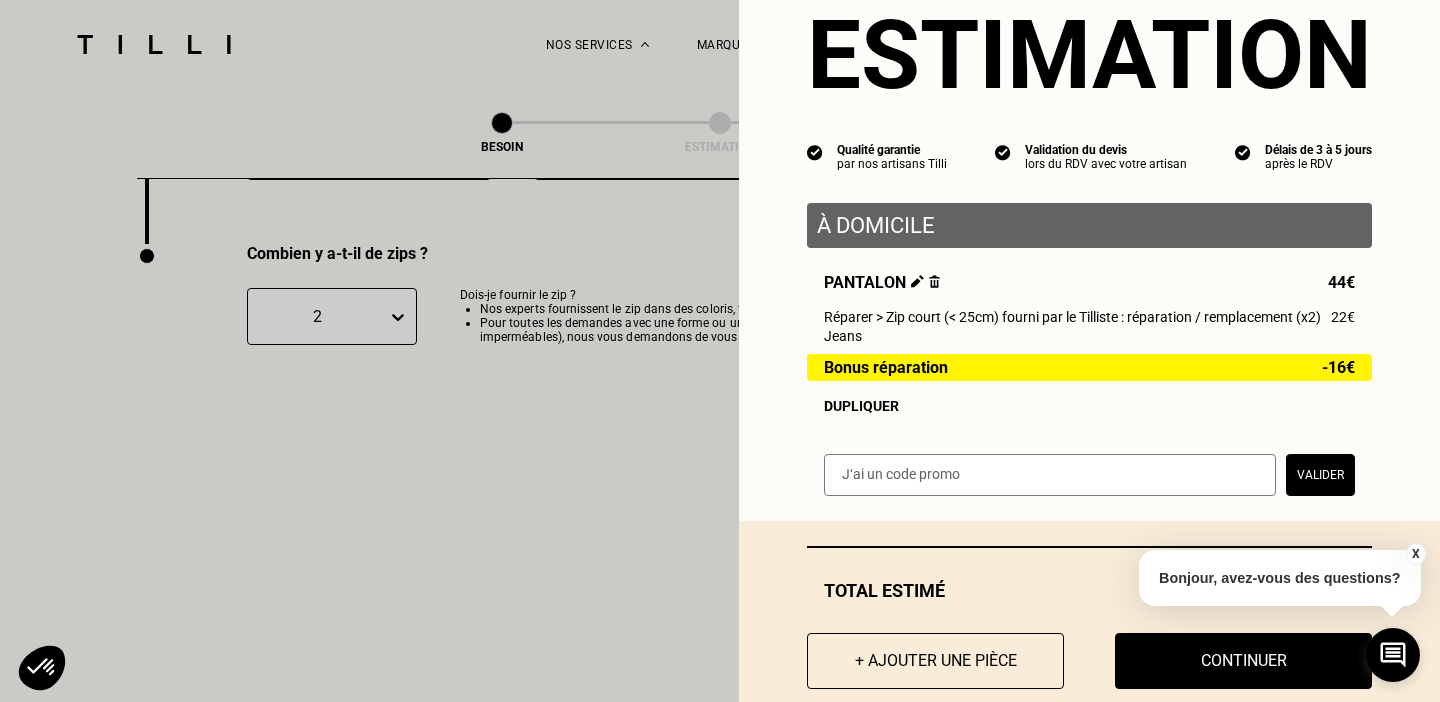 scroll, scrollTop: 103, scrollLeft: 0, axis: vertical 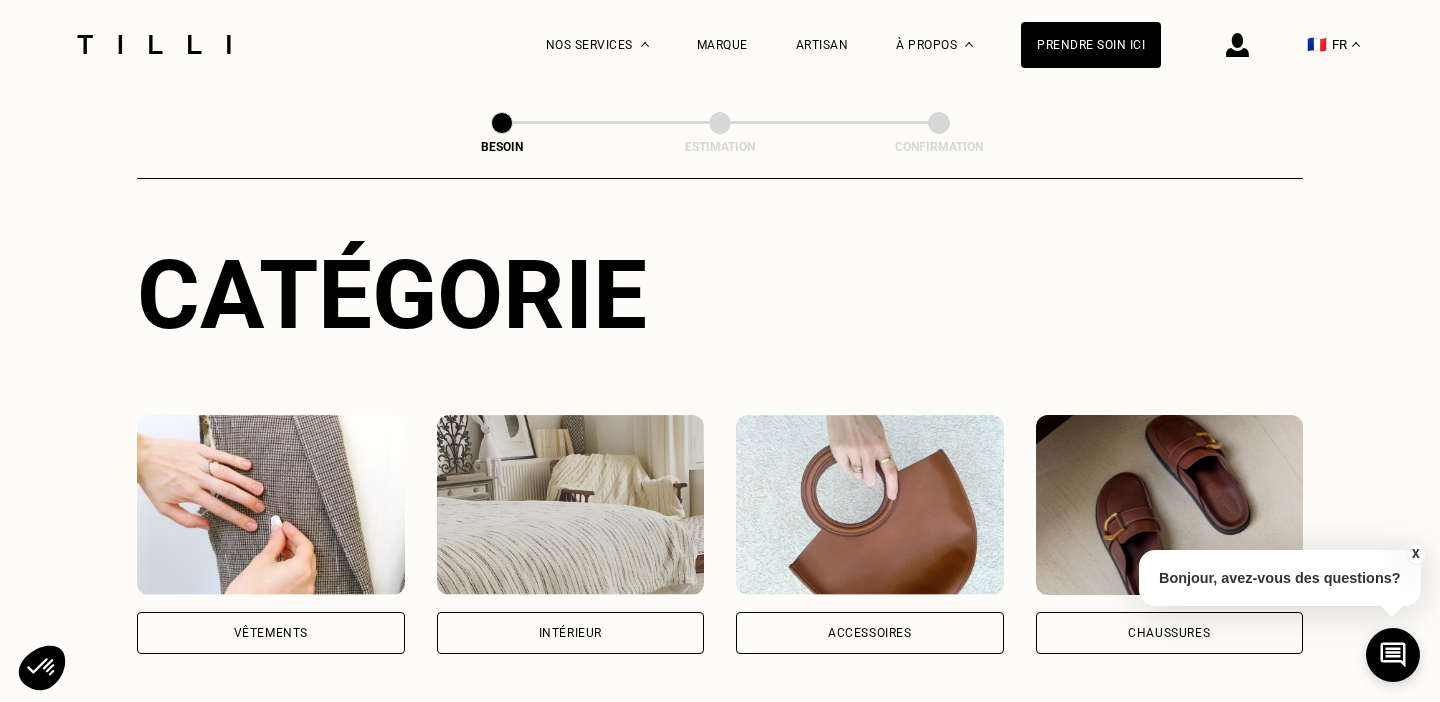 click on "Vêtements" at bounding box center (271, 534) 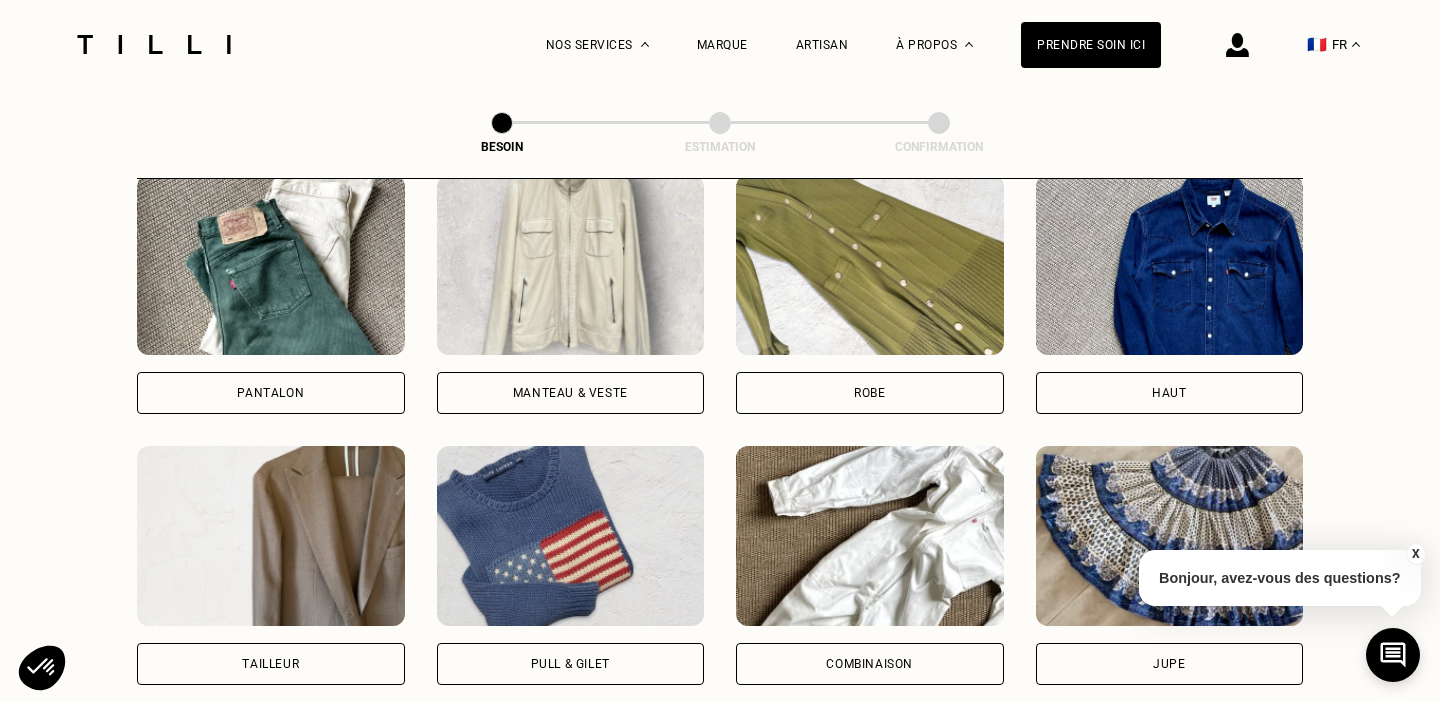 scroll, scrollTop: 1040, scrollLeft: 0, axis: vertical 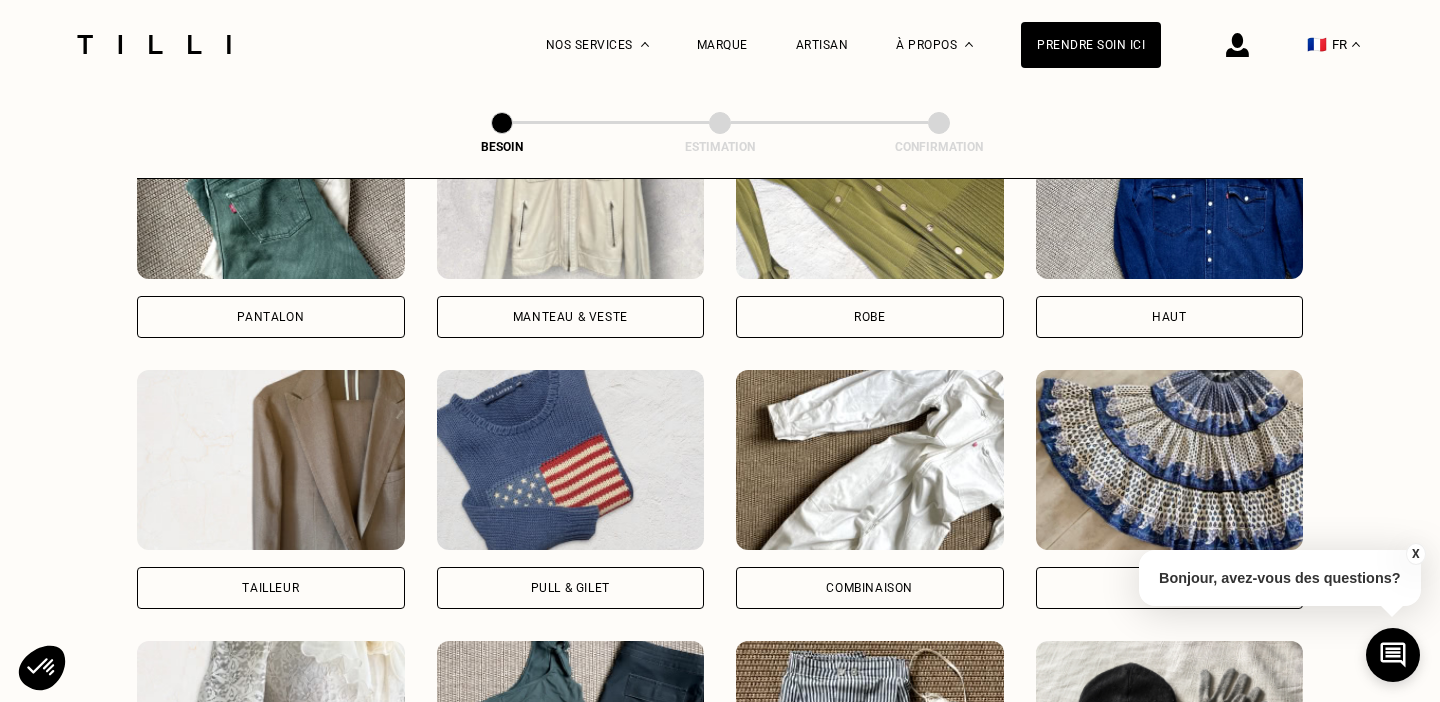 click on "Pantalon" at bounding box center [271, 317] 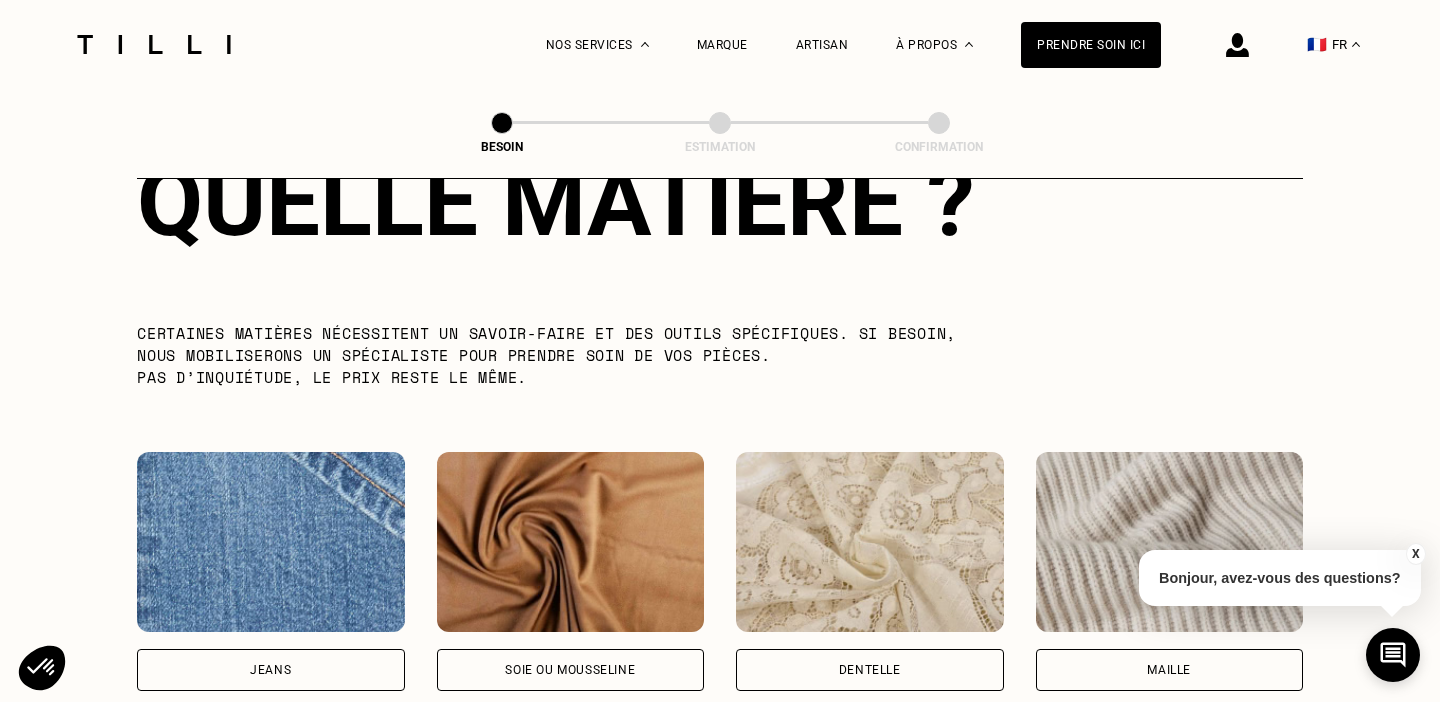 click at bounding box center [271, 542] 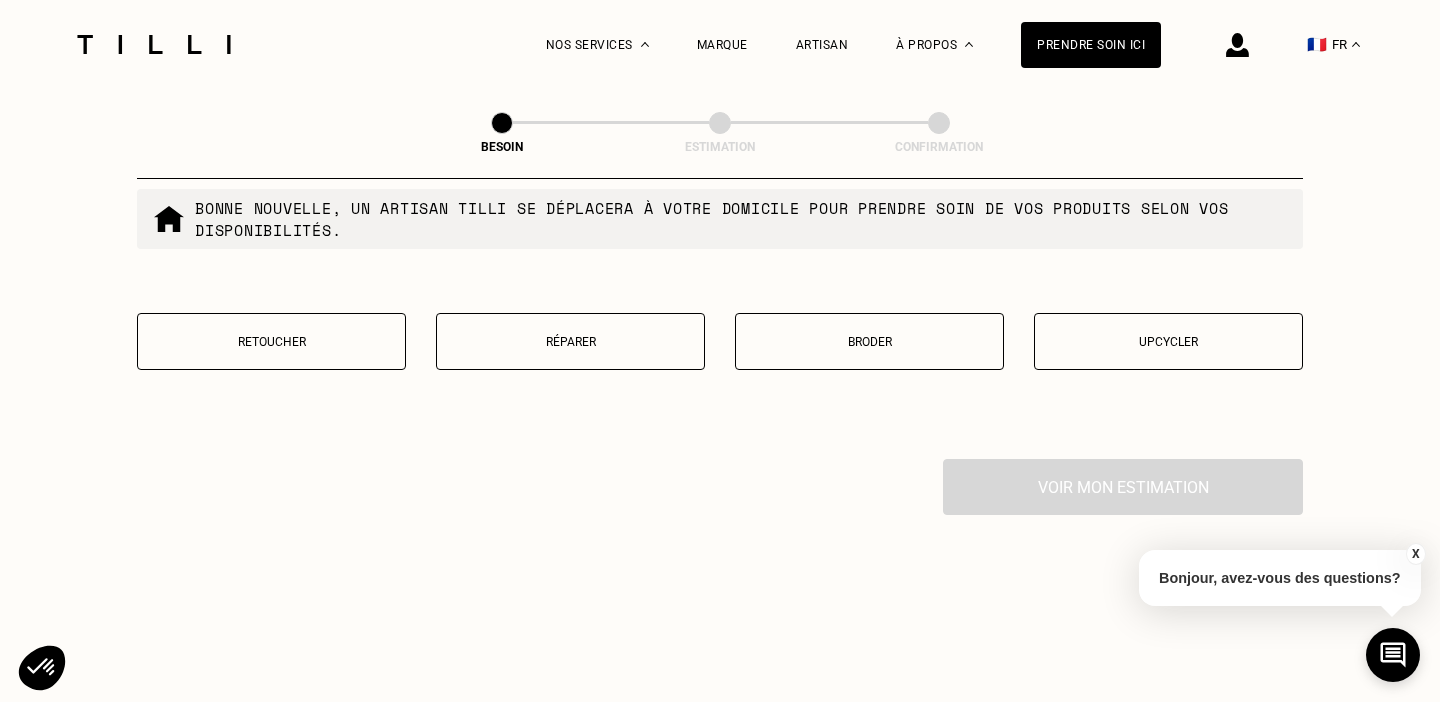 scroll, scrollTop: 3479, scrollLeft: 0, axis: vertical 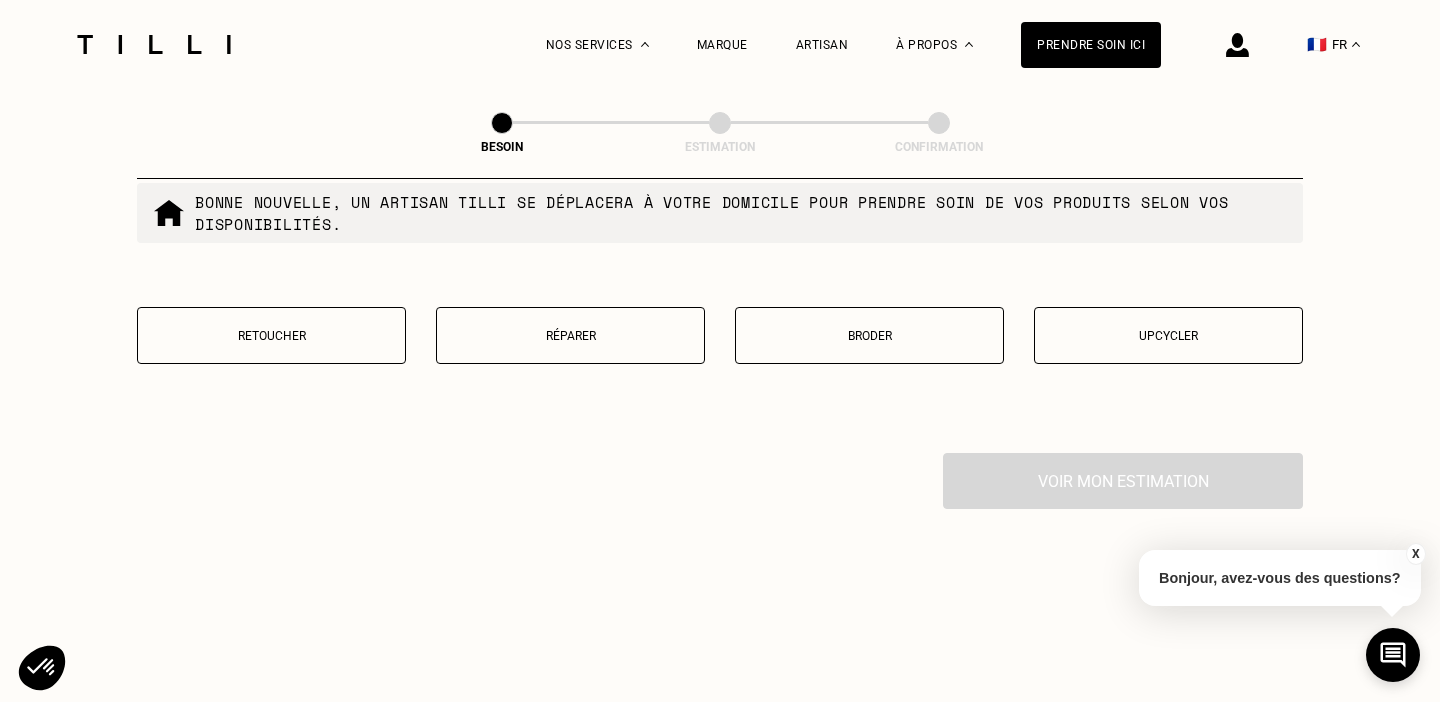 click on "Réparer" at bounding box center (570, 335) 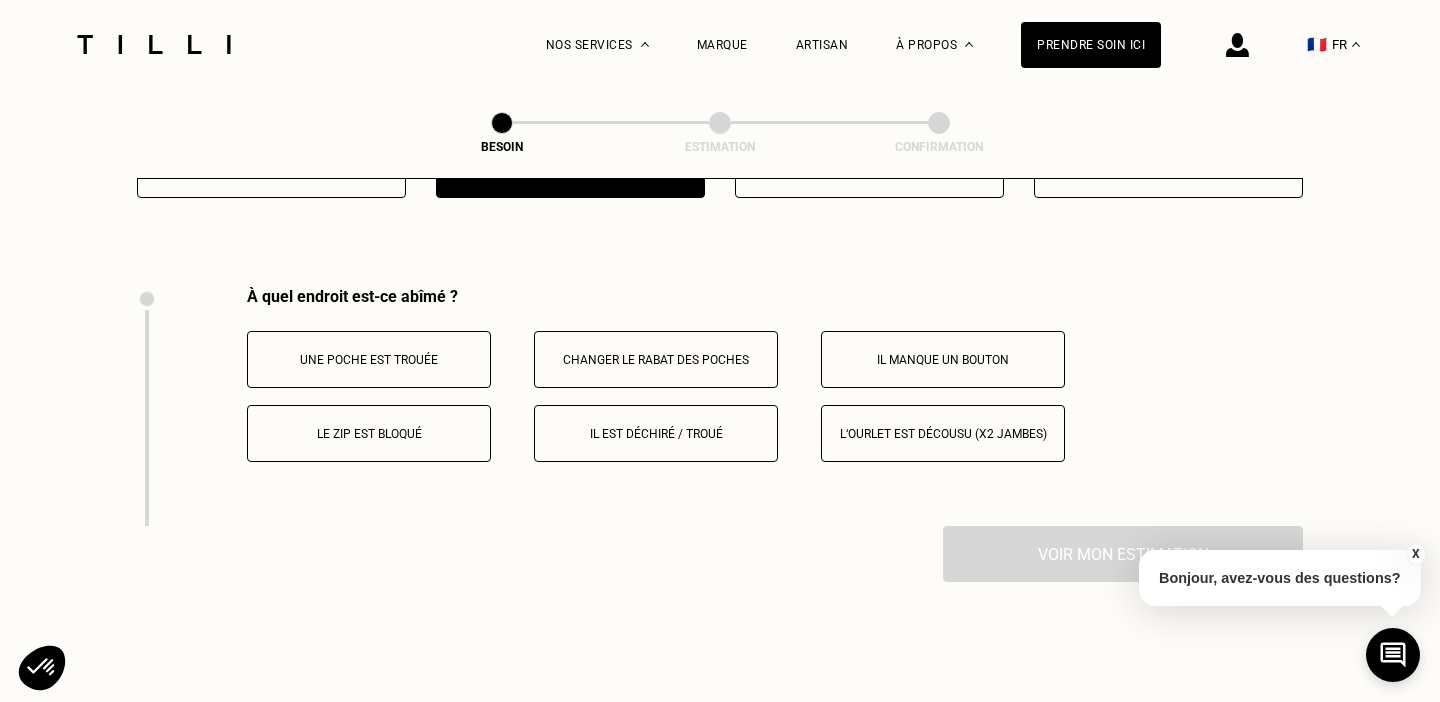 scroll, scrollTop: 3688, scrollLeft: 0, axis: vertical 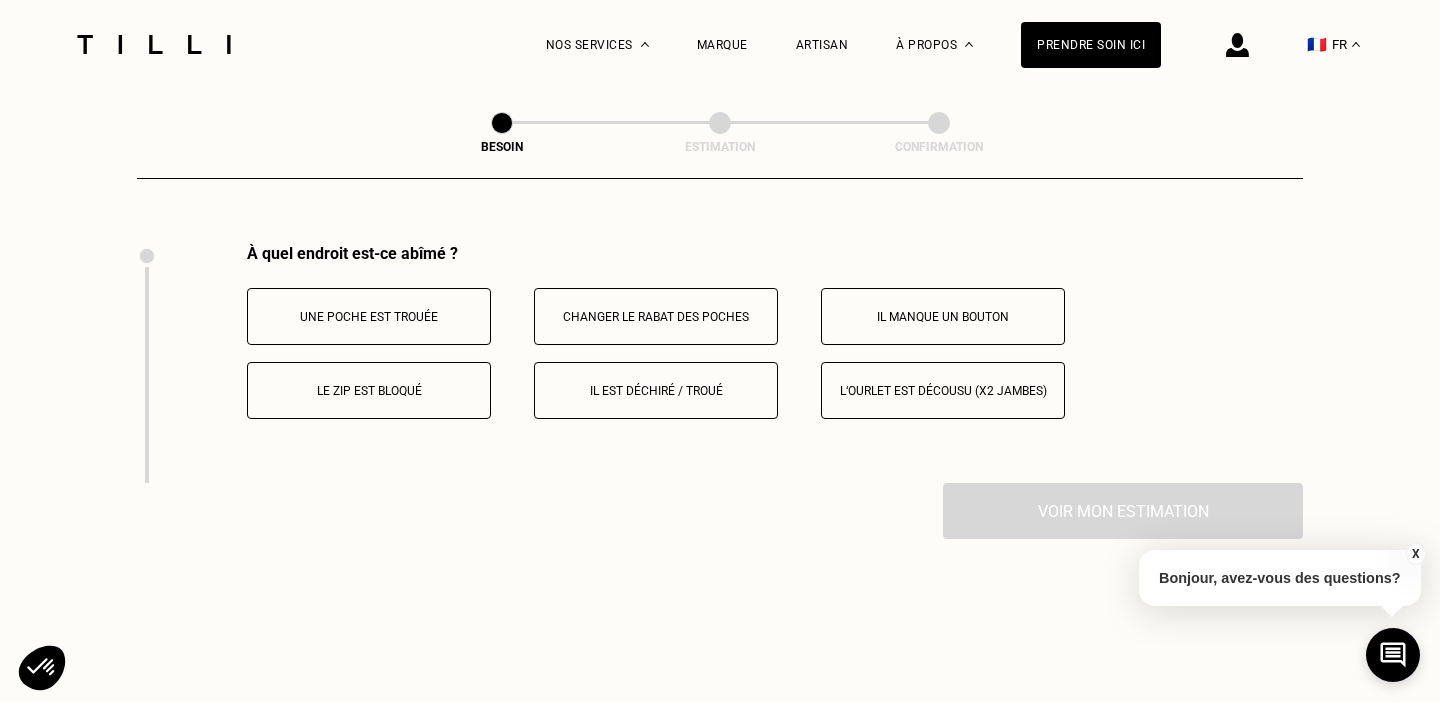 click on "Le zip est bloqué" at bounding box center [369, 390] 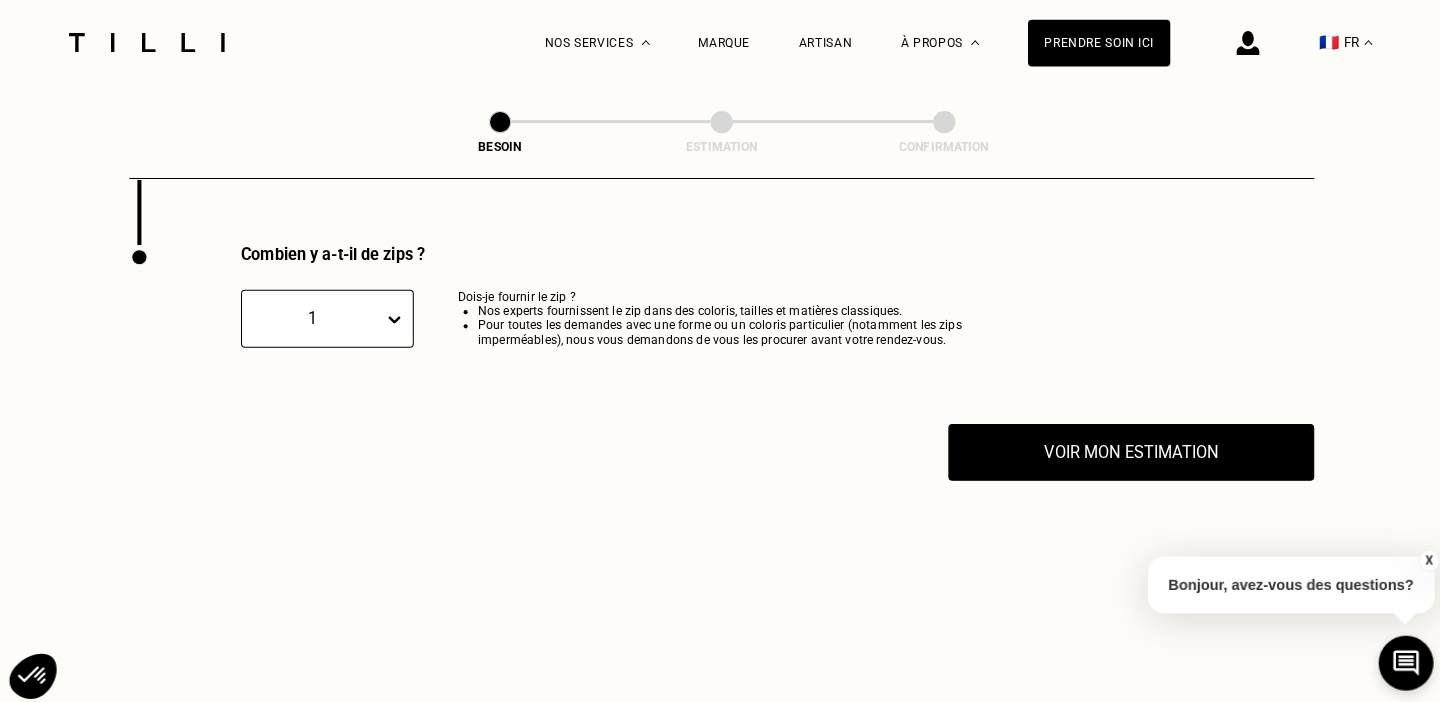scroll, scrollTop: 3923, scrollLeft: 0, axis: vertical 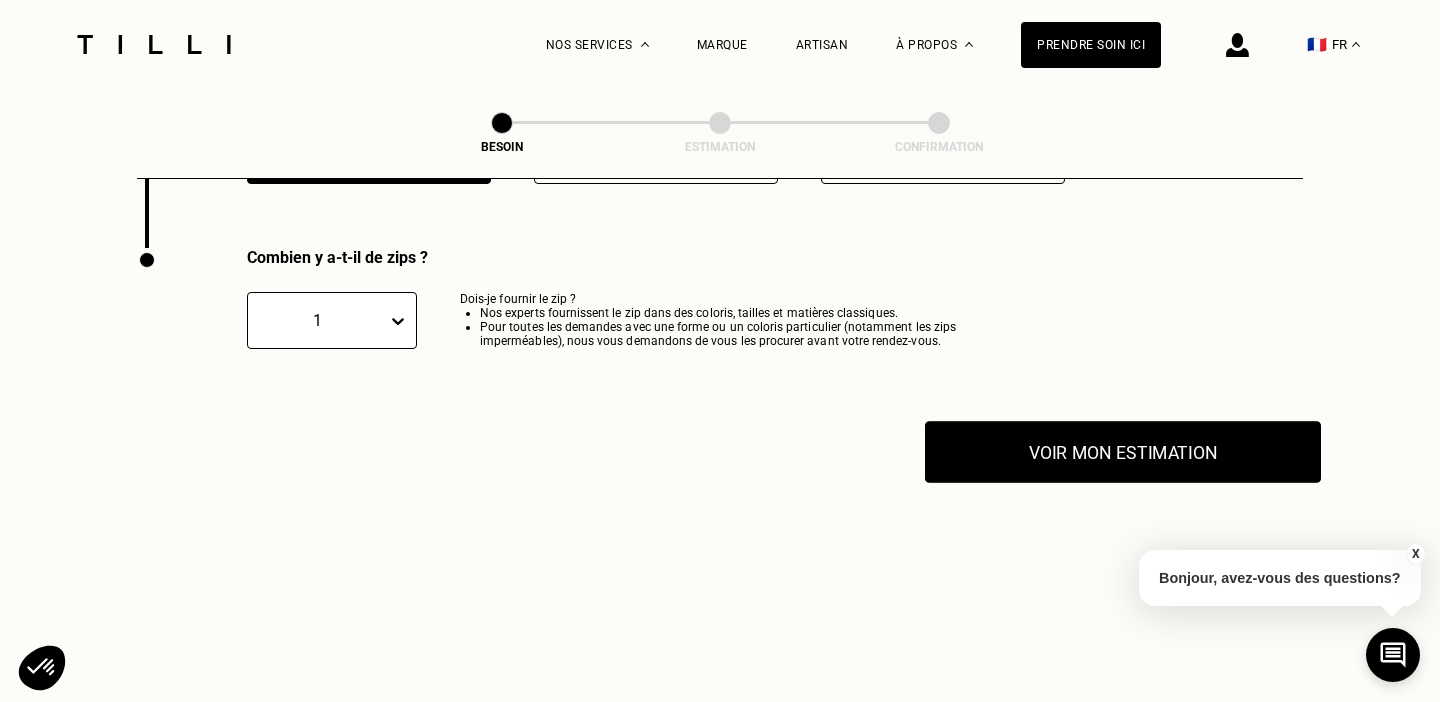 click on "Voir mon estimation" at bounding box center (1123, 452) 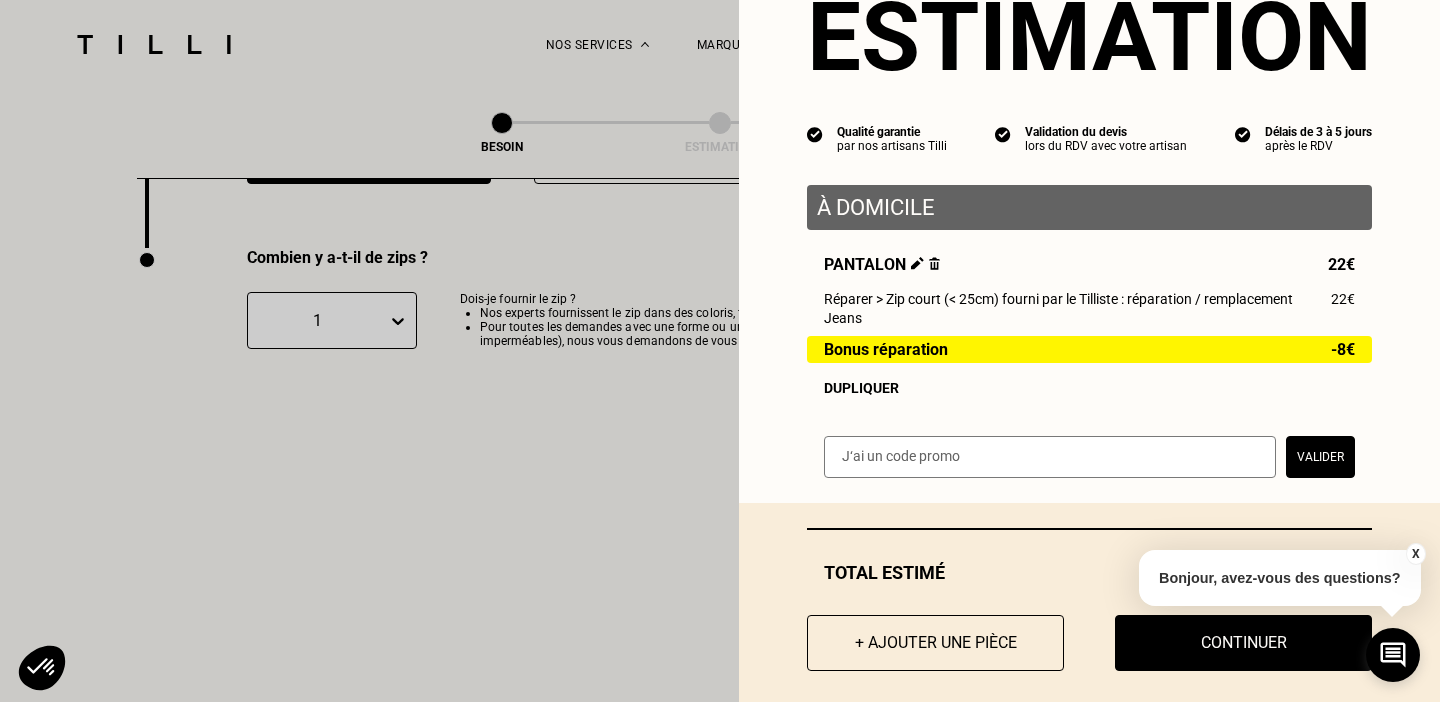 scroll, scrollTop: 103, scrollLeft: 0, axis: vertical 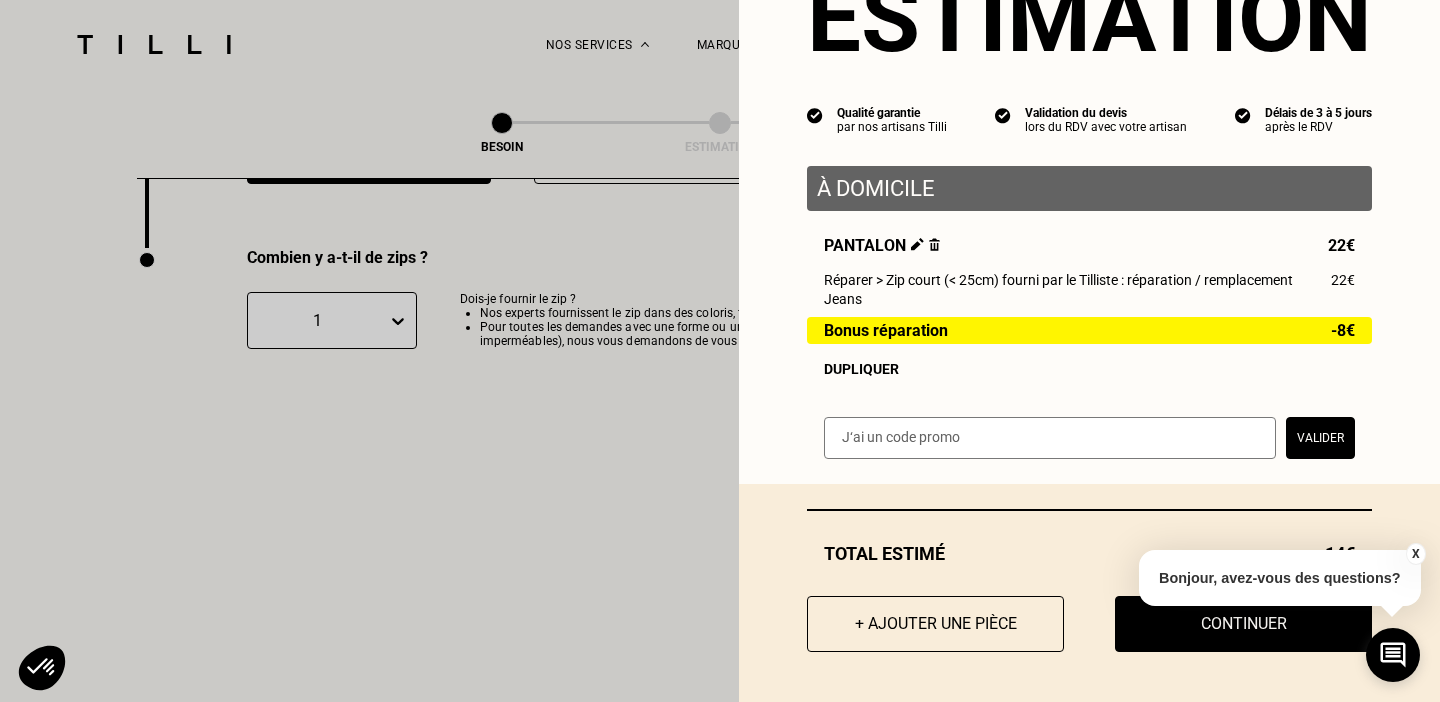 click on "Dupliquer" at bounding box center [1089, 369] 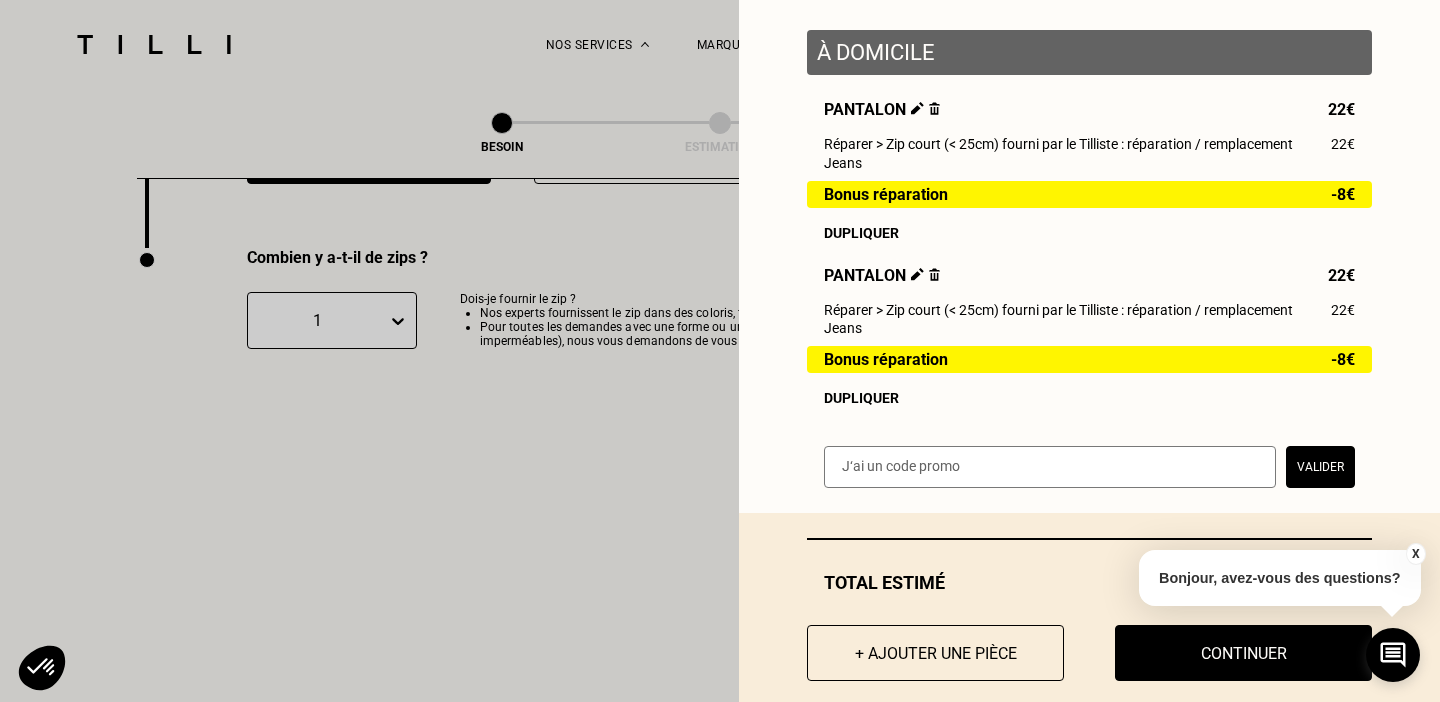 scroll, scrollTop: 270, scrollLeft: 0, axis: vertical 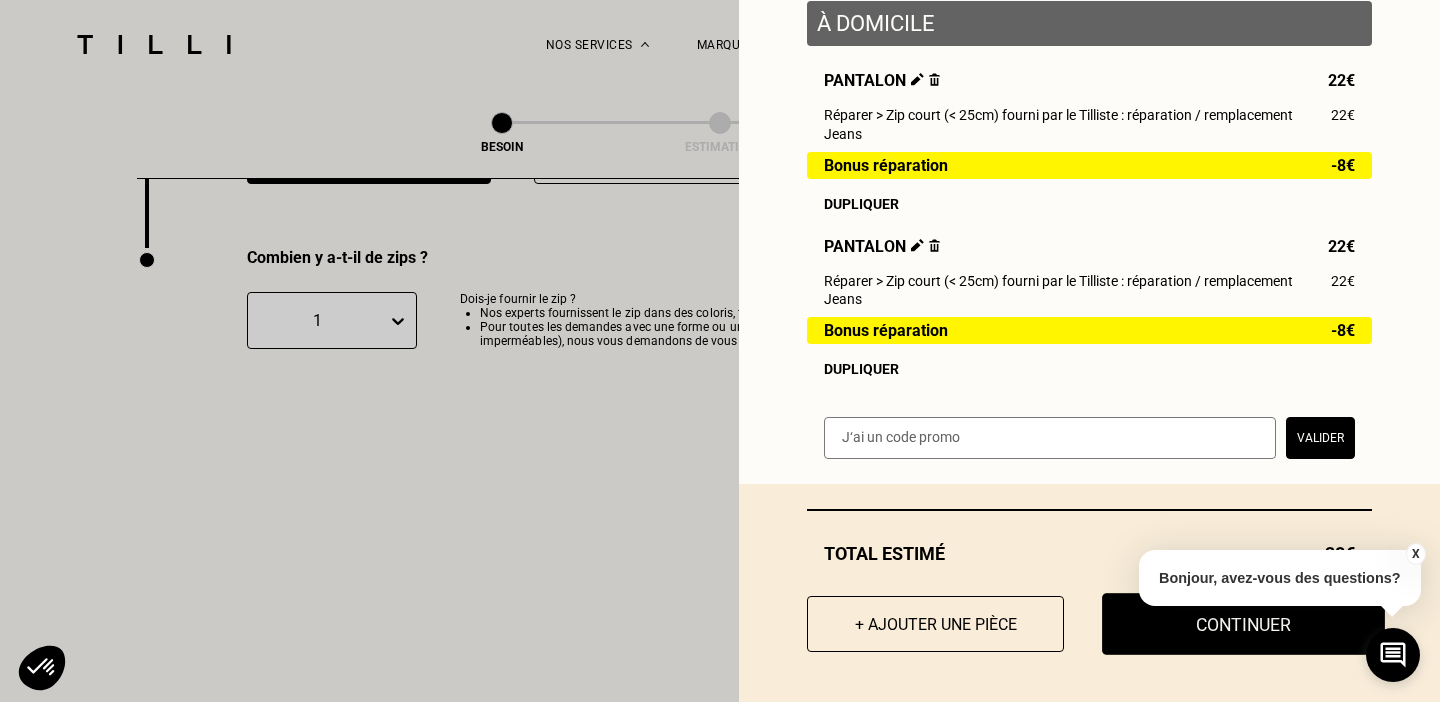 click on "Continuer" at bounding box center [1243, 624] 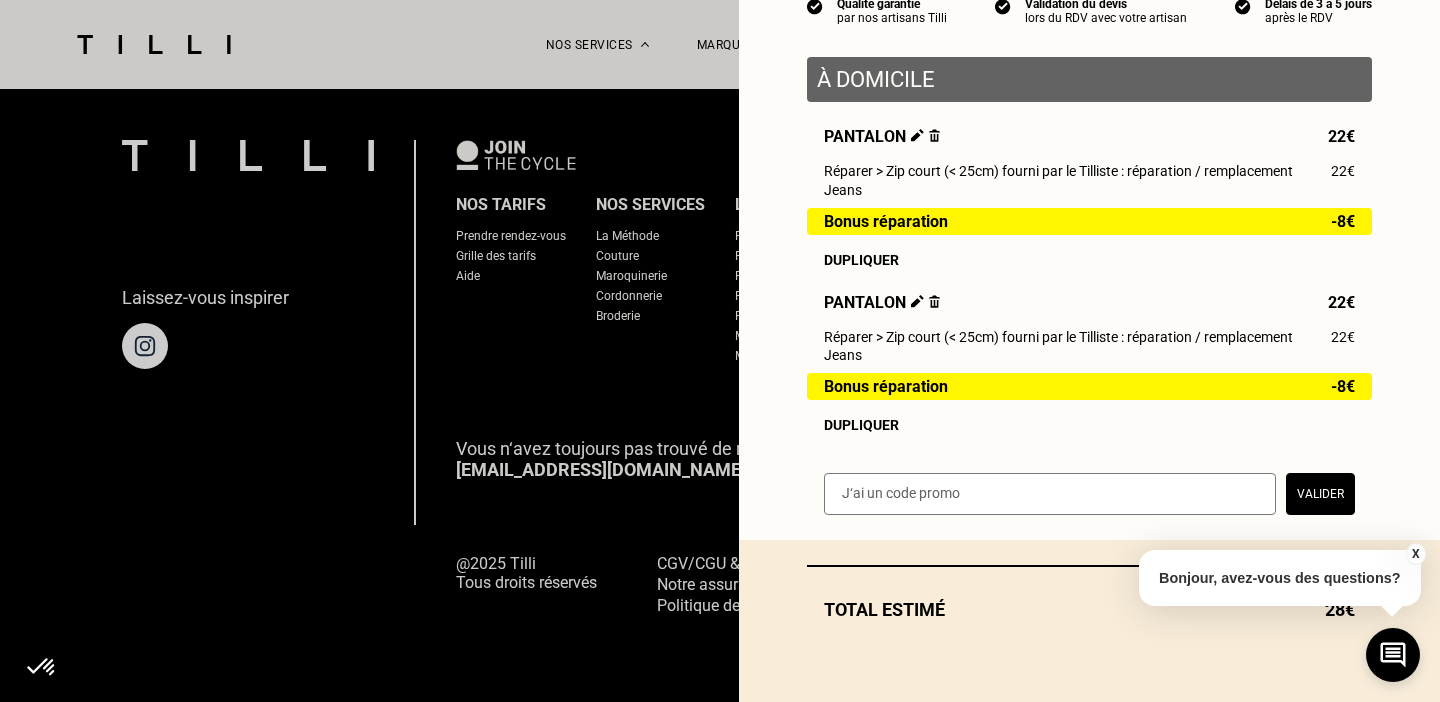 scroll, scrollTop: 2216, scrollLeft: 0, axis: vertical 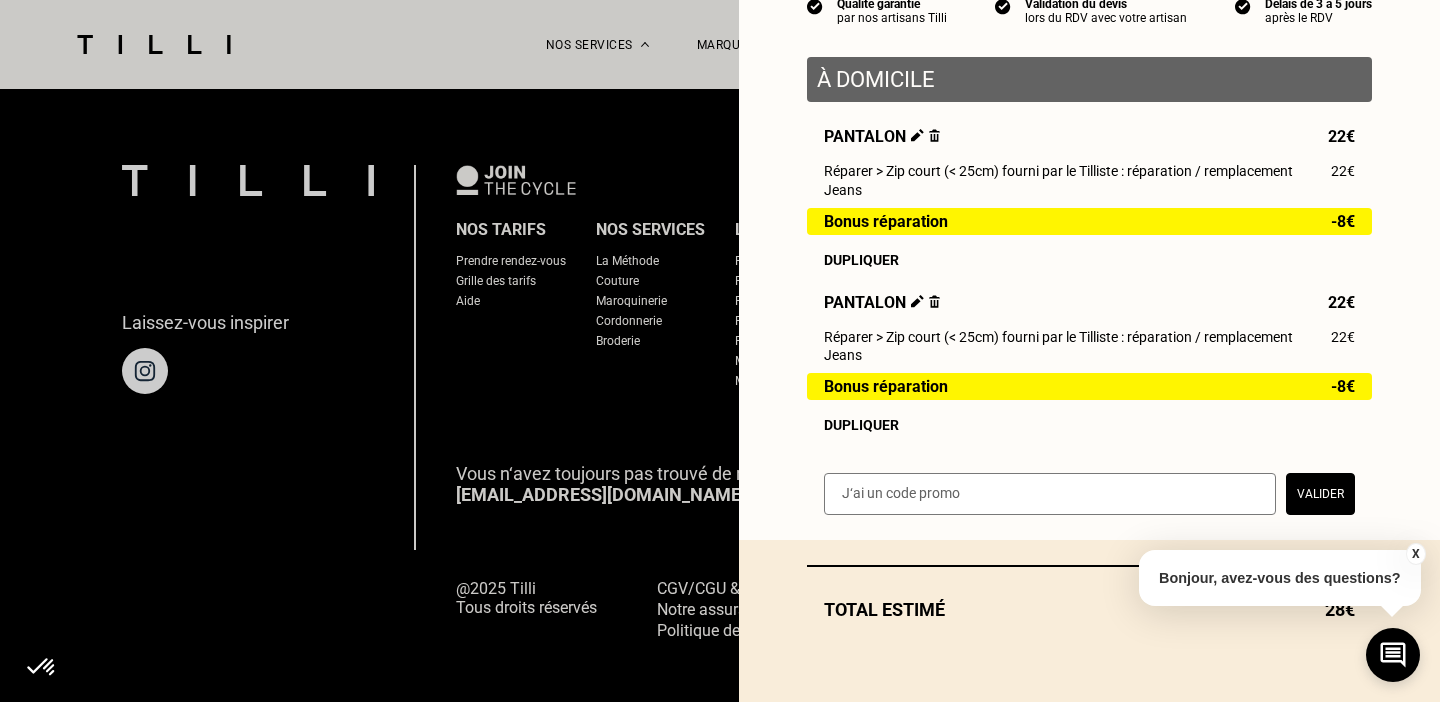 select on "FR" 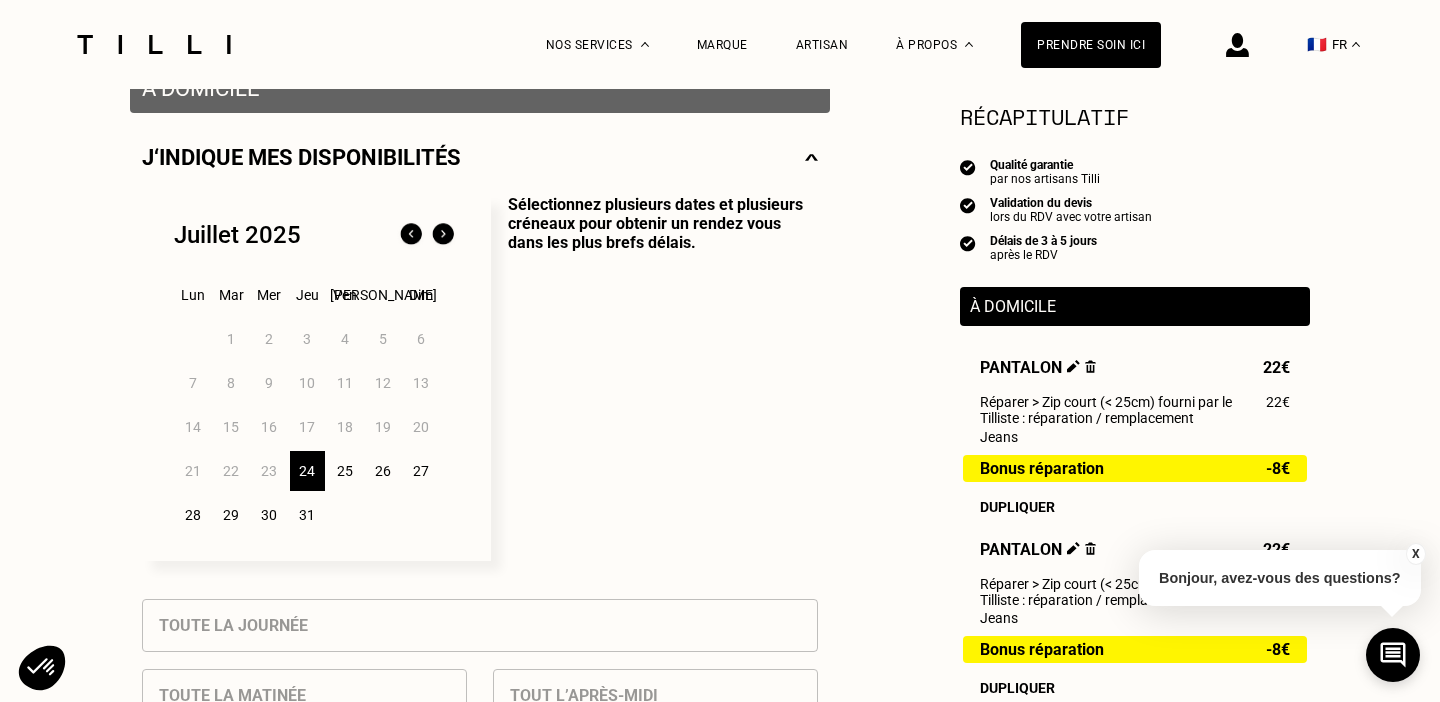 scroll, scrollTop: 421, scrollLeft: 0, axis: vertical 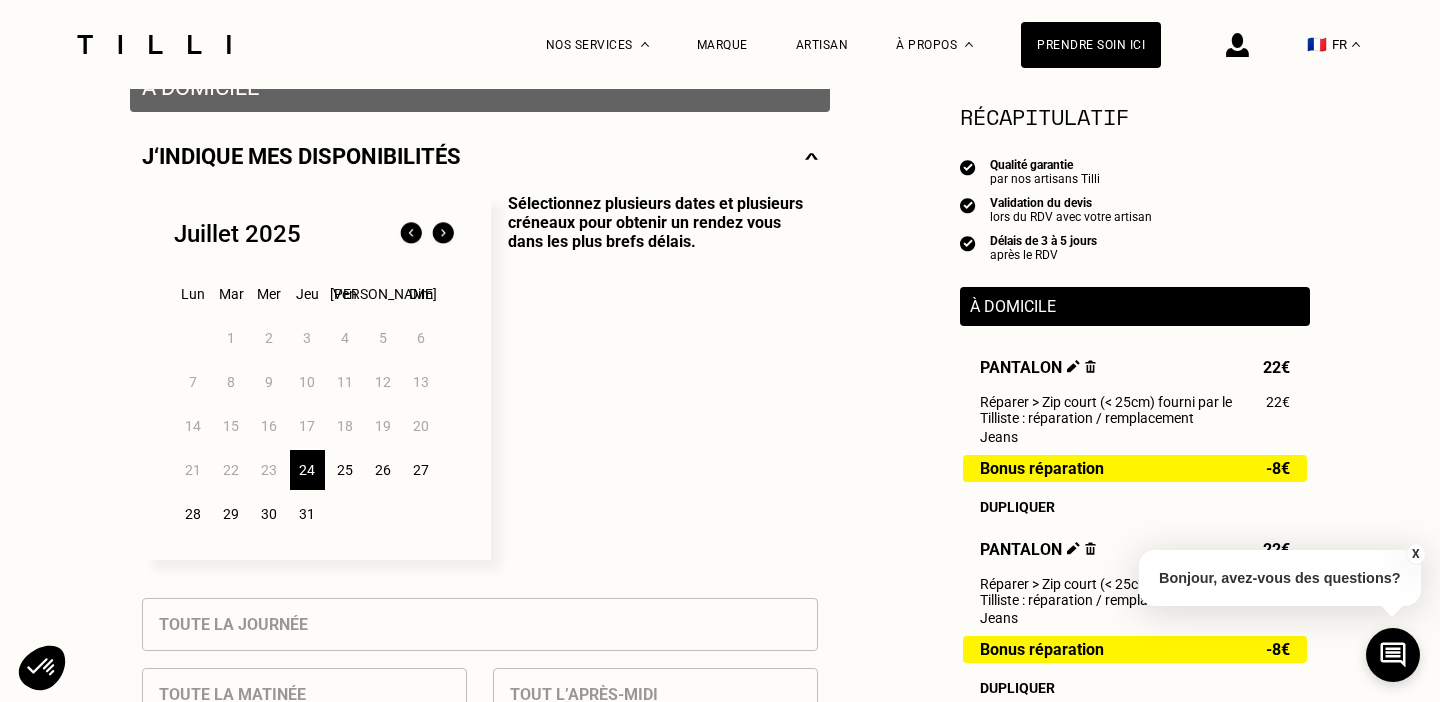 click on "25" at bounding box center [345, 470] 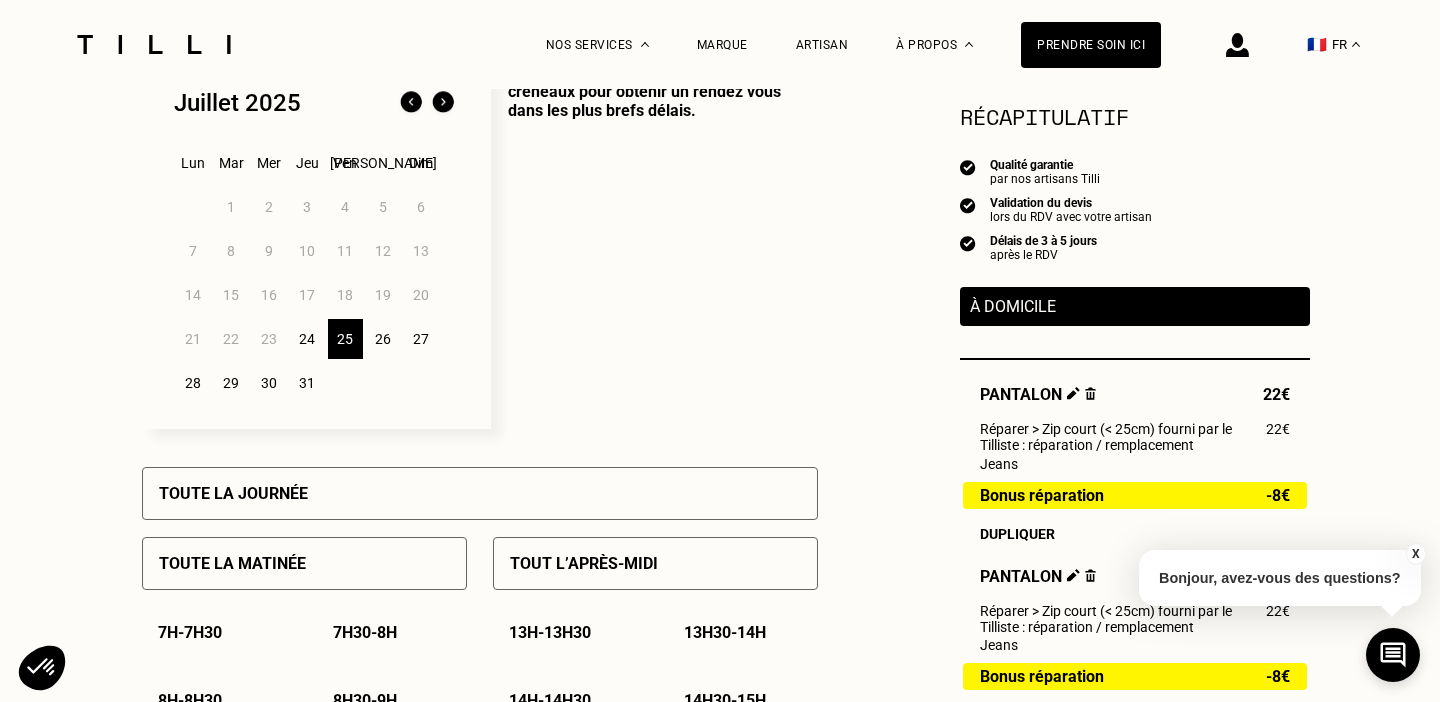scroll, scrollTop: 553, scrollLeft: 0, axis: vertical 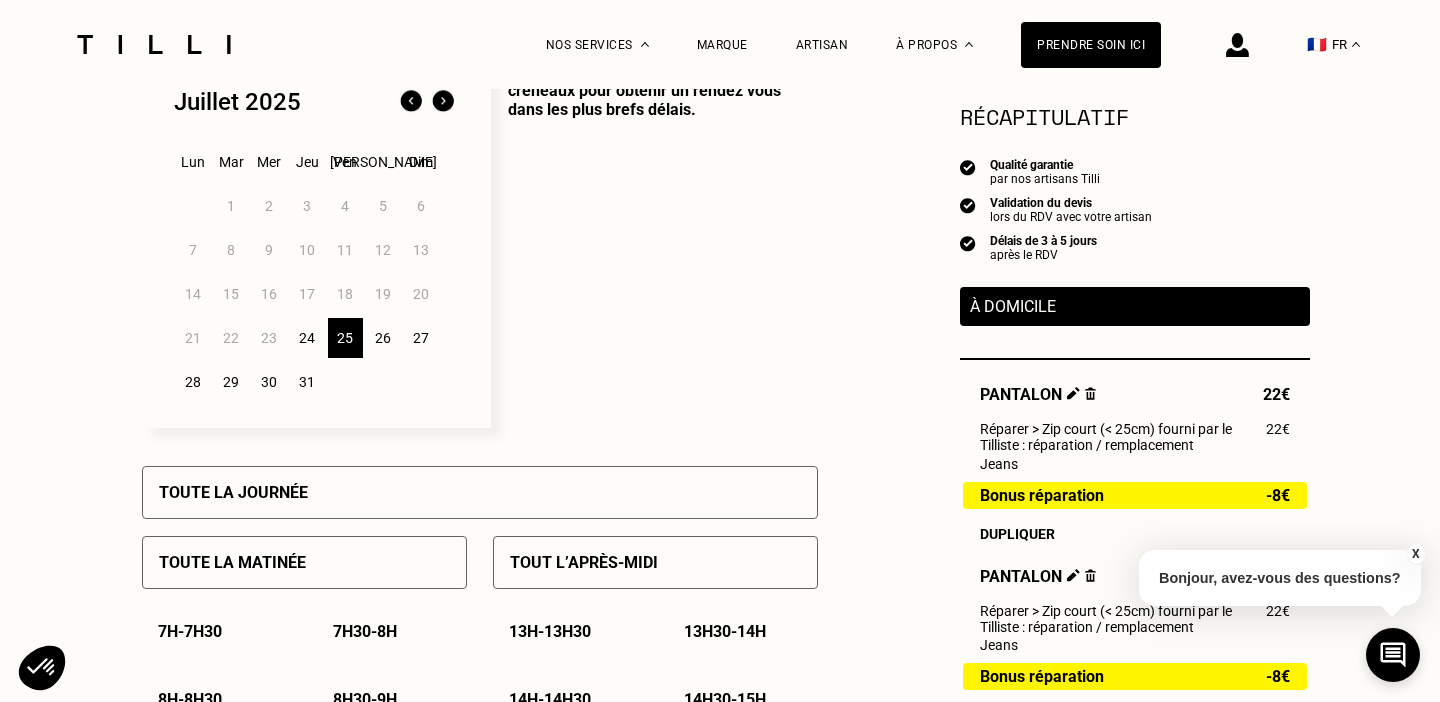 click on "24" at bounding box center [307, 338] 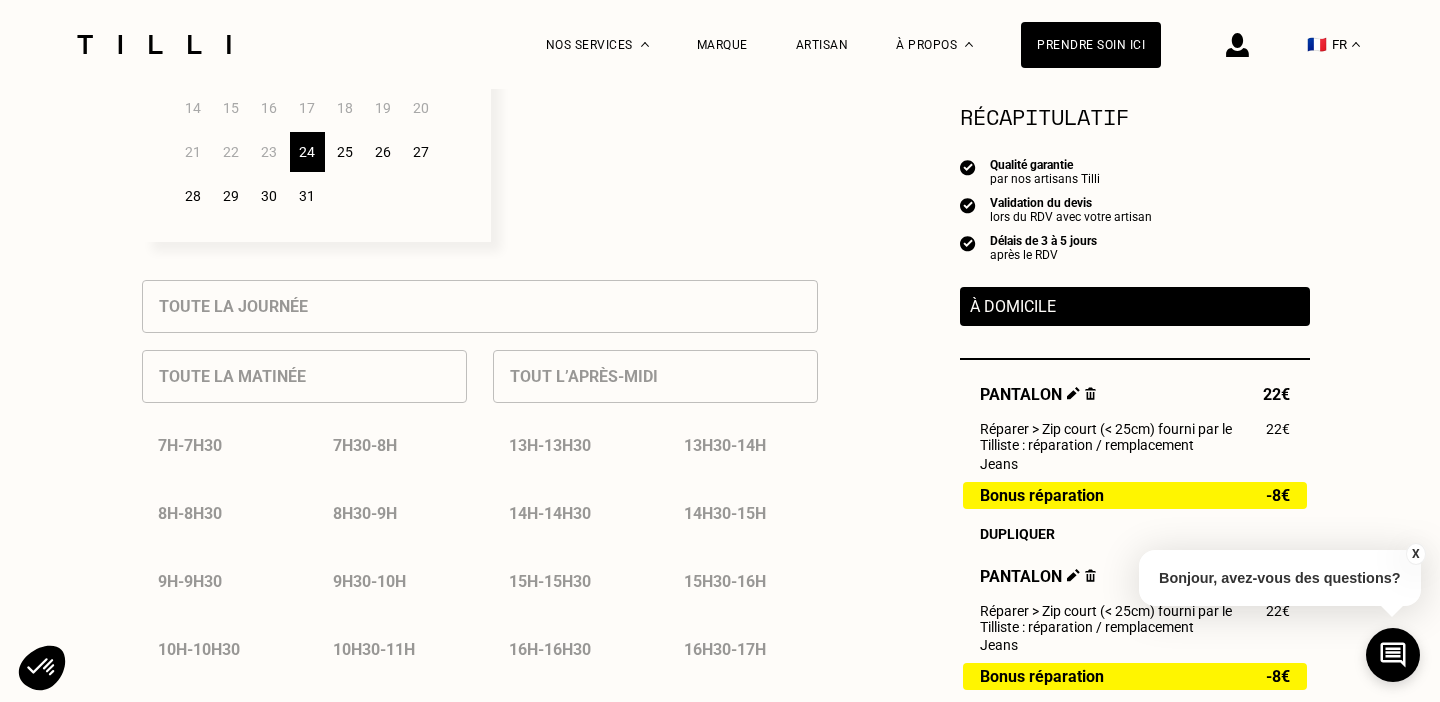 scroll, scrollTop: 750, scrollLeft: 0, axis: vertical 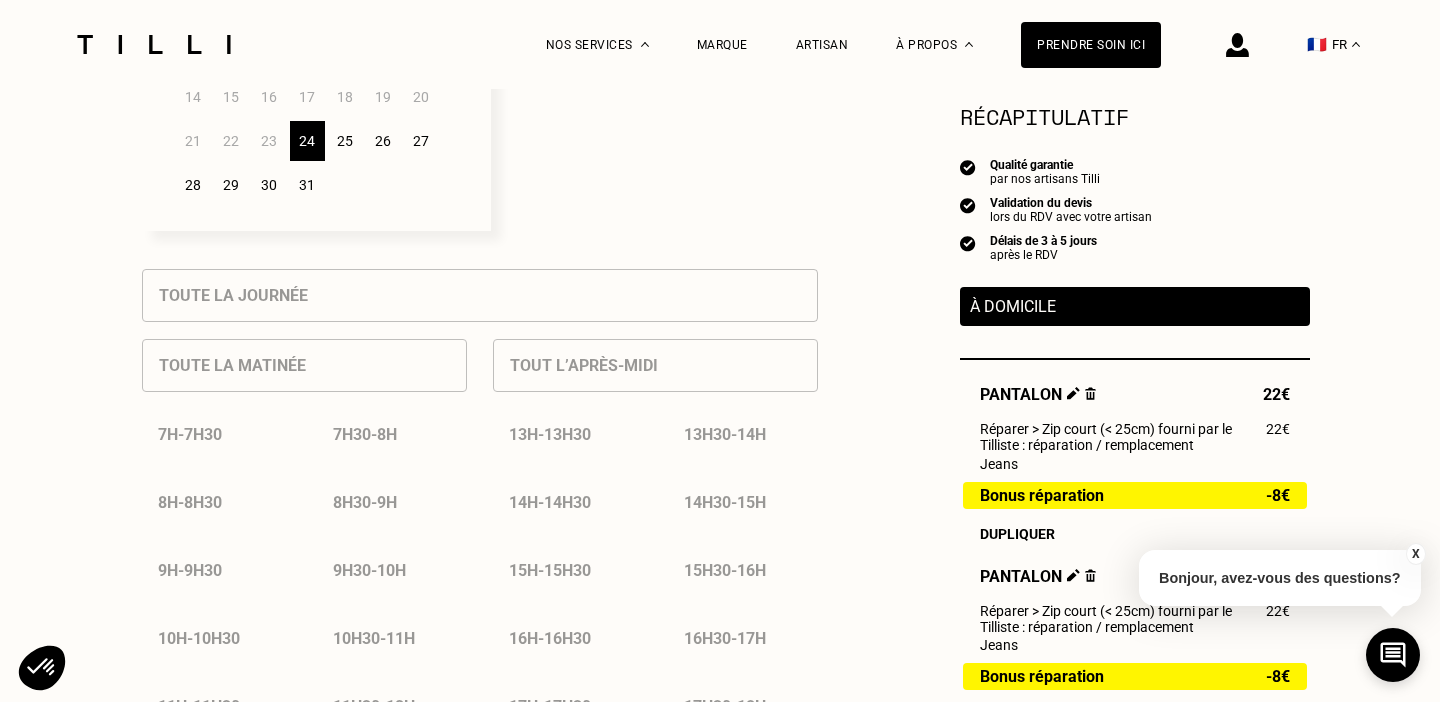 click on "25" at bounding box center (345, 141) 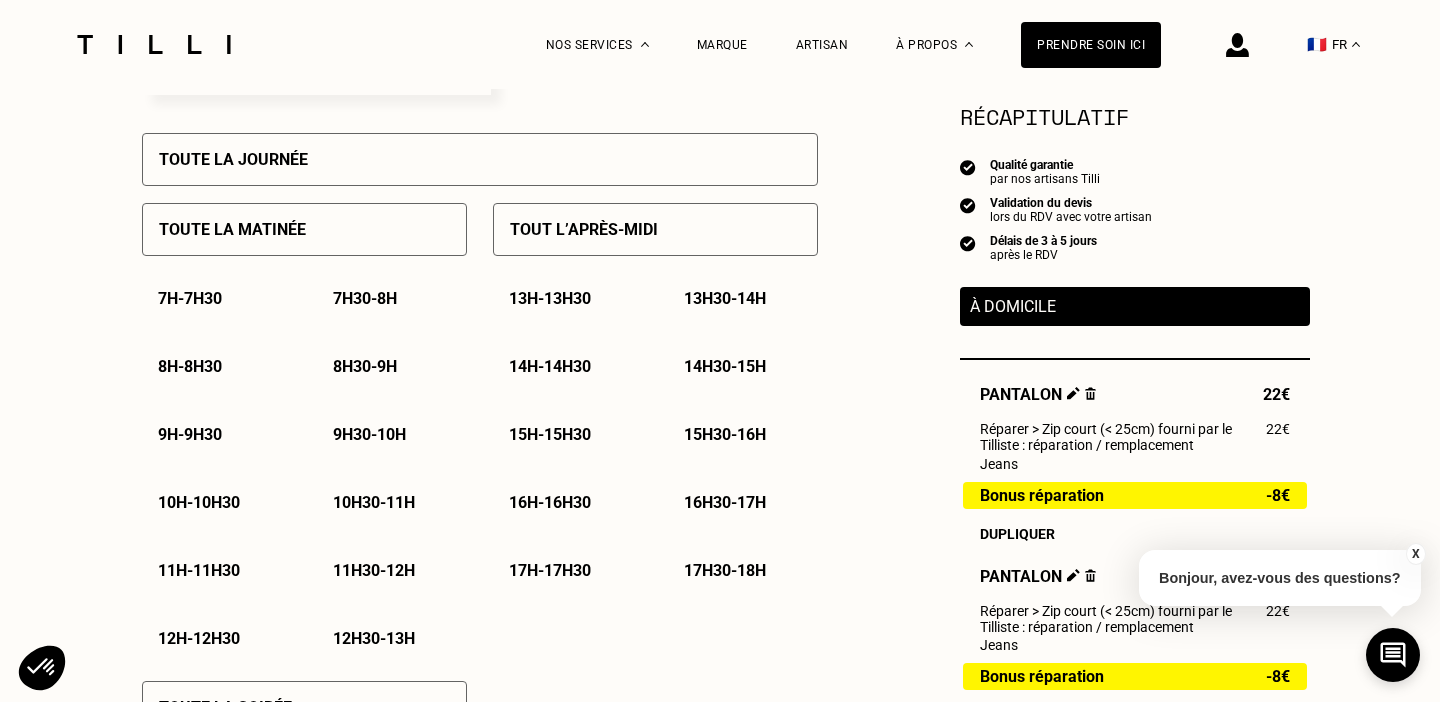 scroll, scrollTop: 885, scrollLeft: 0, axis: vertical 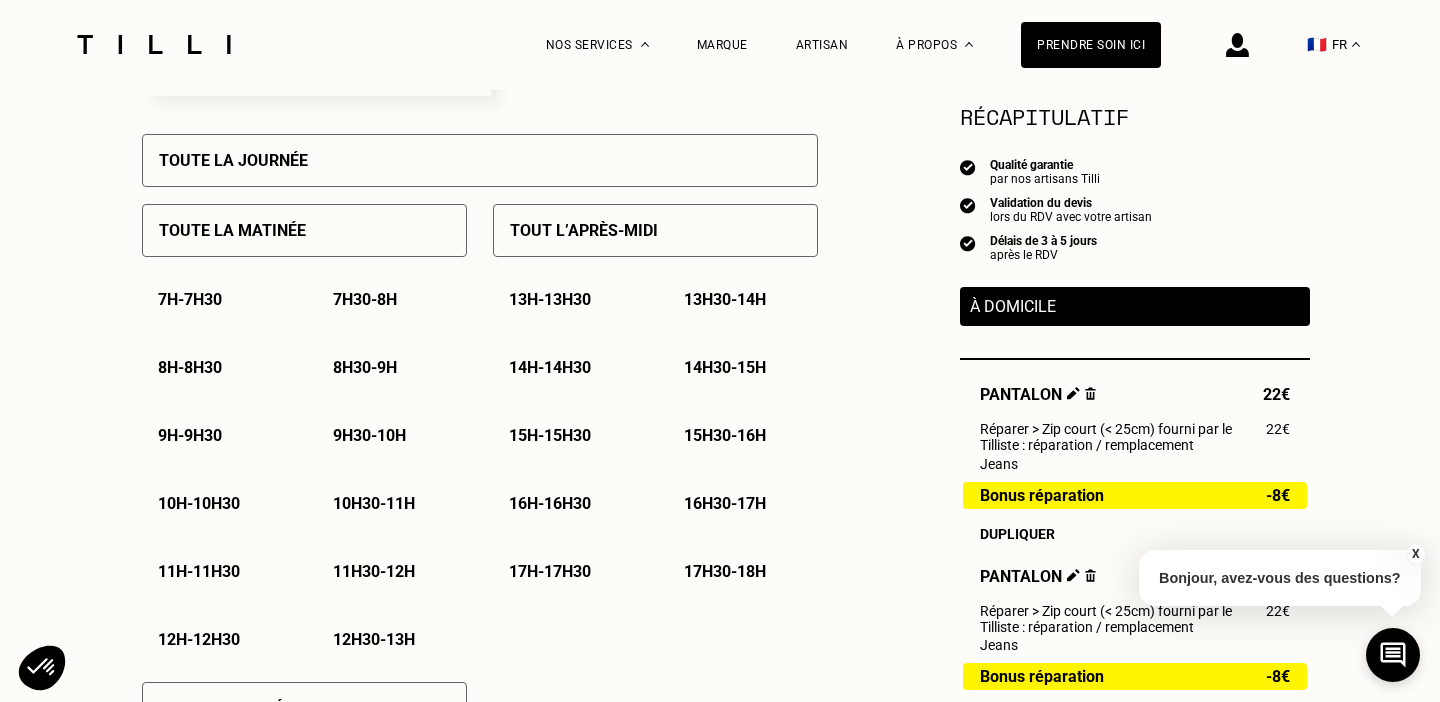 click on "9h30  -  10h" at bounding box center (392, 435) 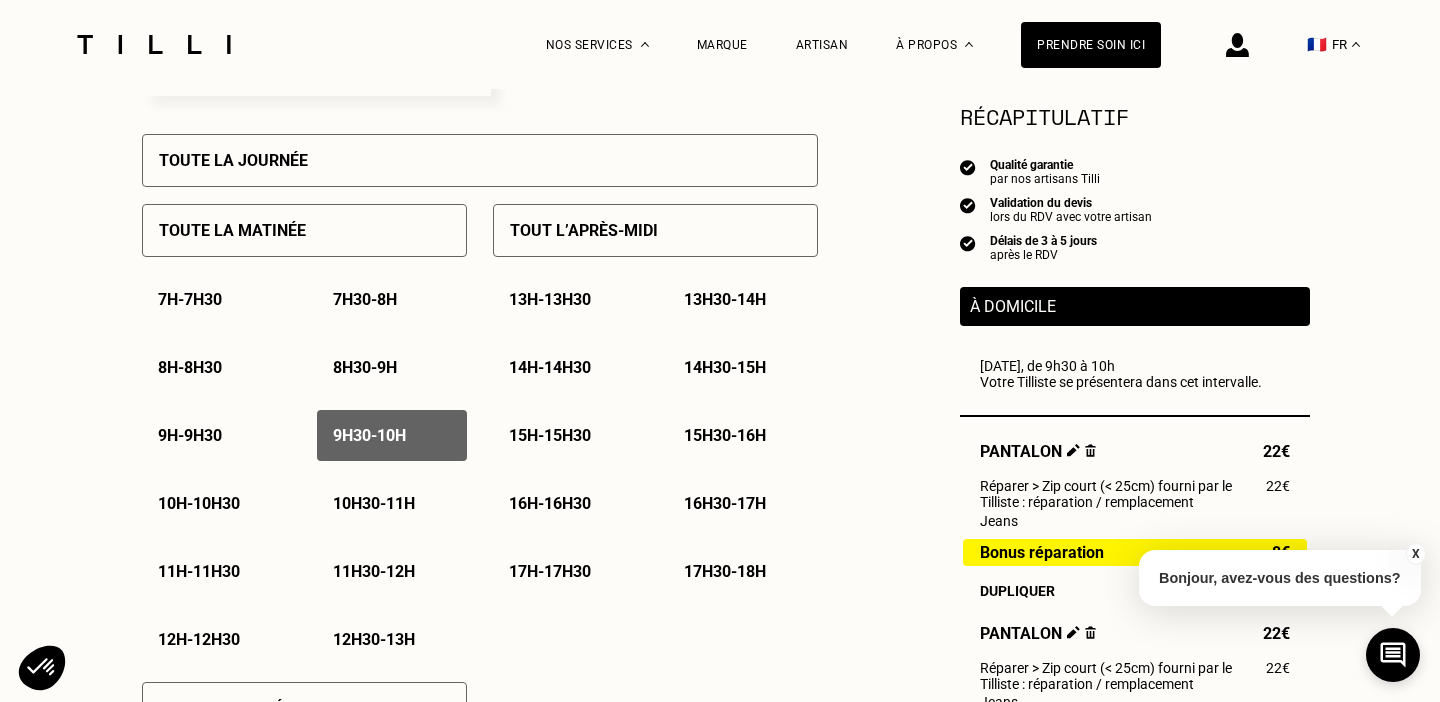 click on "7h  -  7h30" at bounding box center [190, 299] 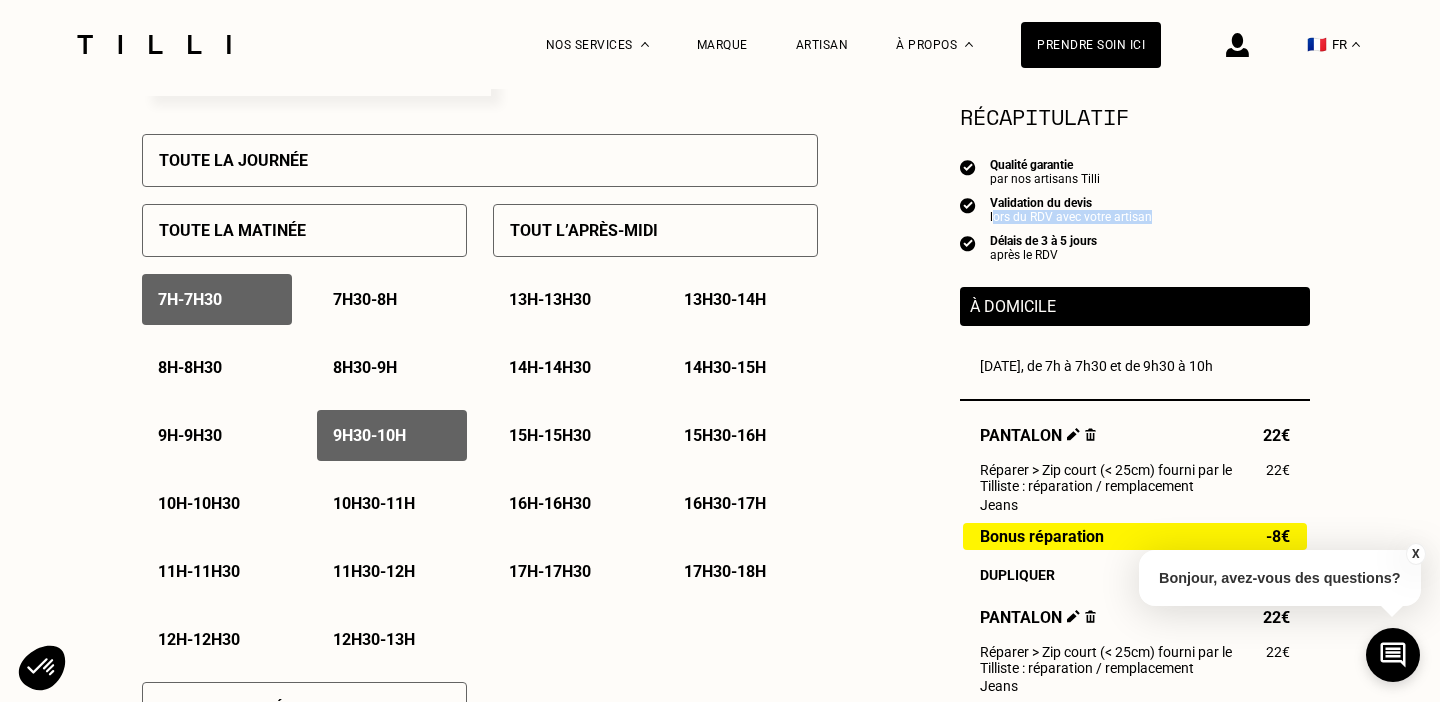 drag, startPoint x: 994, startPoint y: 220, endPoint x: 1182, endPoint y: 227, distance: 188.13028 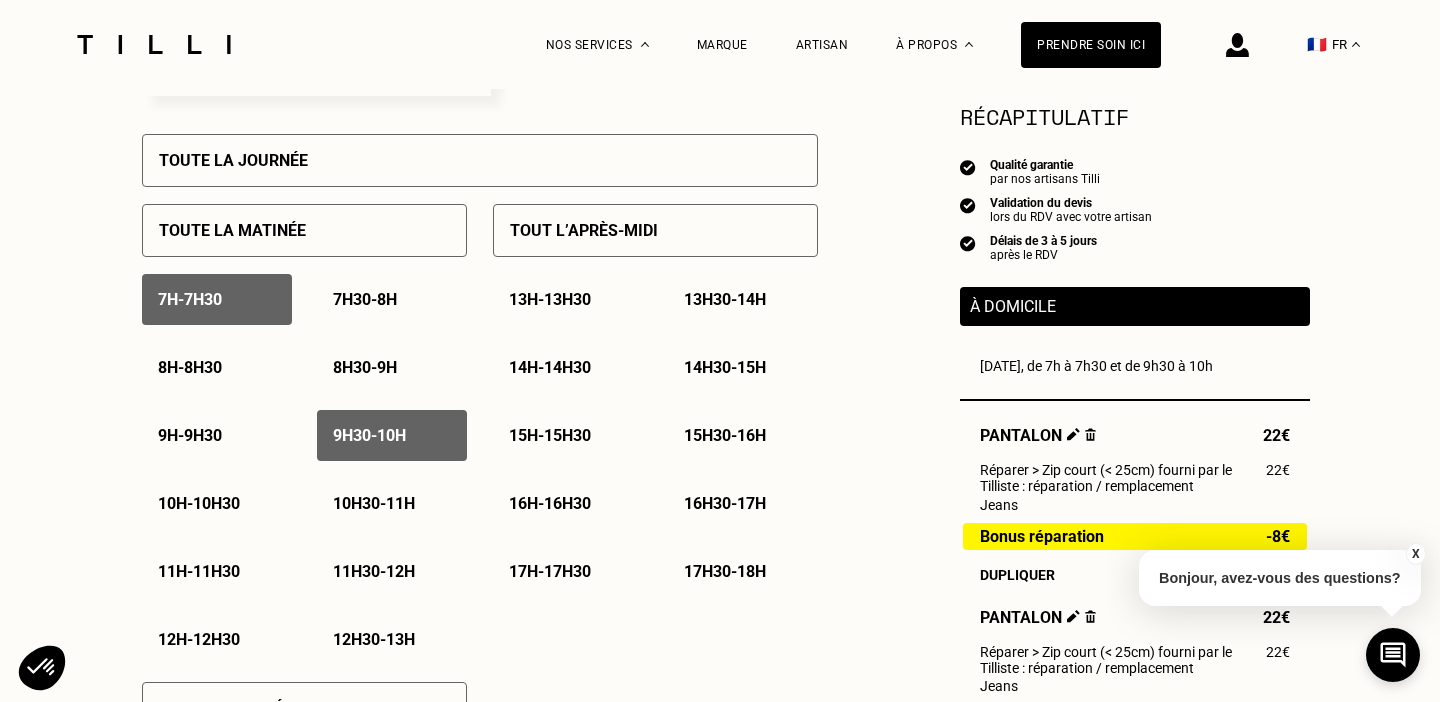 click on "Délais de 3 à 5 jours après le RDV" at bounding box center [1135, 248] 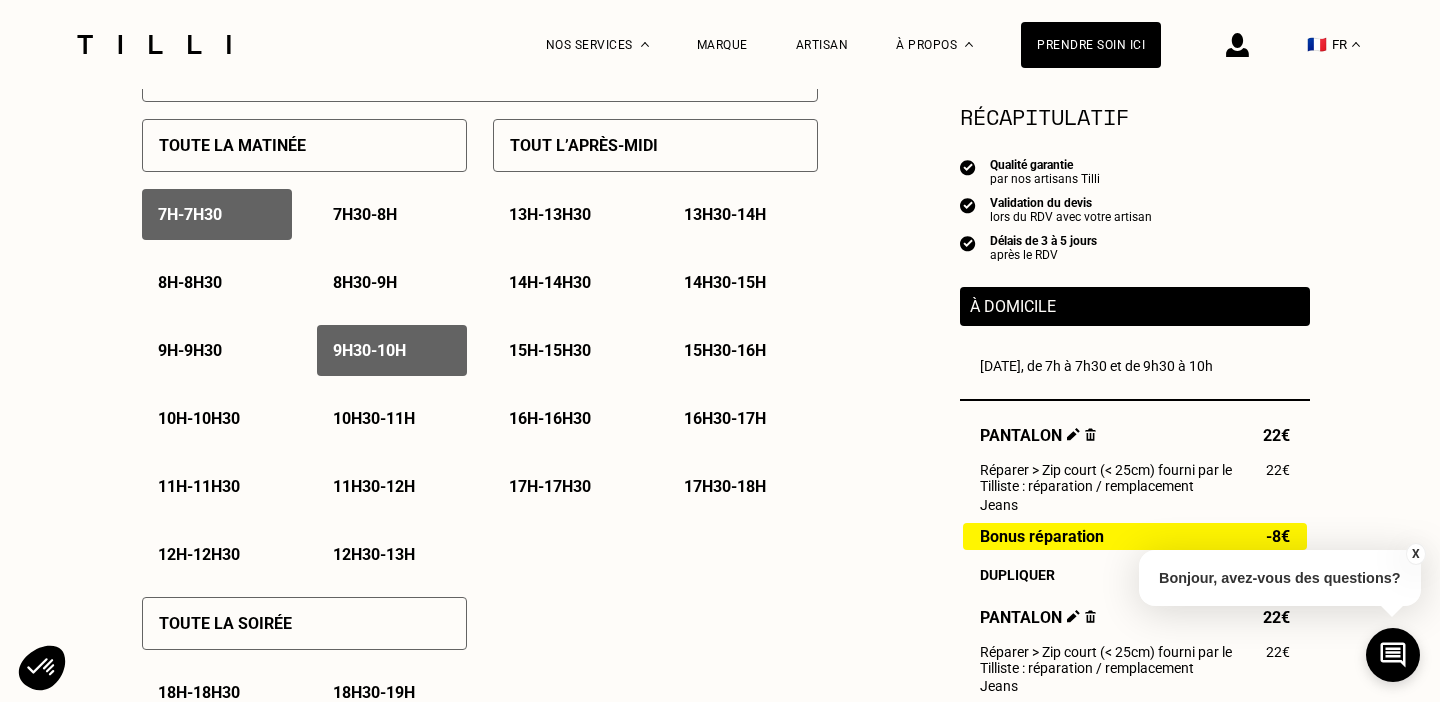 scroll, scrollTop: 0, scrollLeft: 0, axis: both 